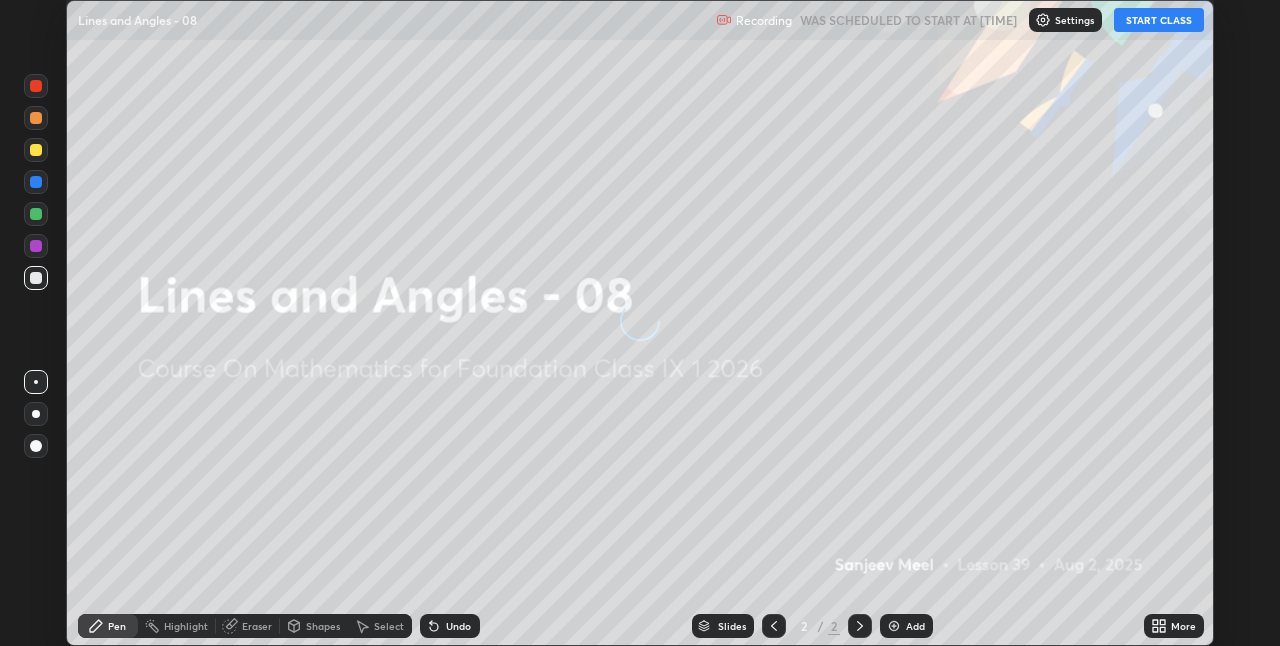 scroll, scrollTop: 0, scrollLeft: 0, axis: both 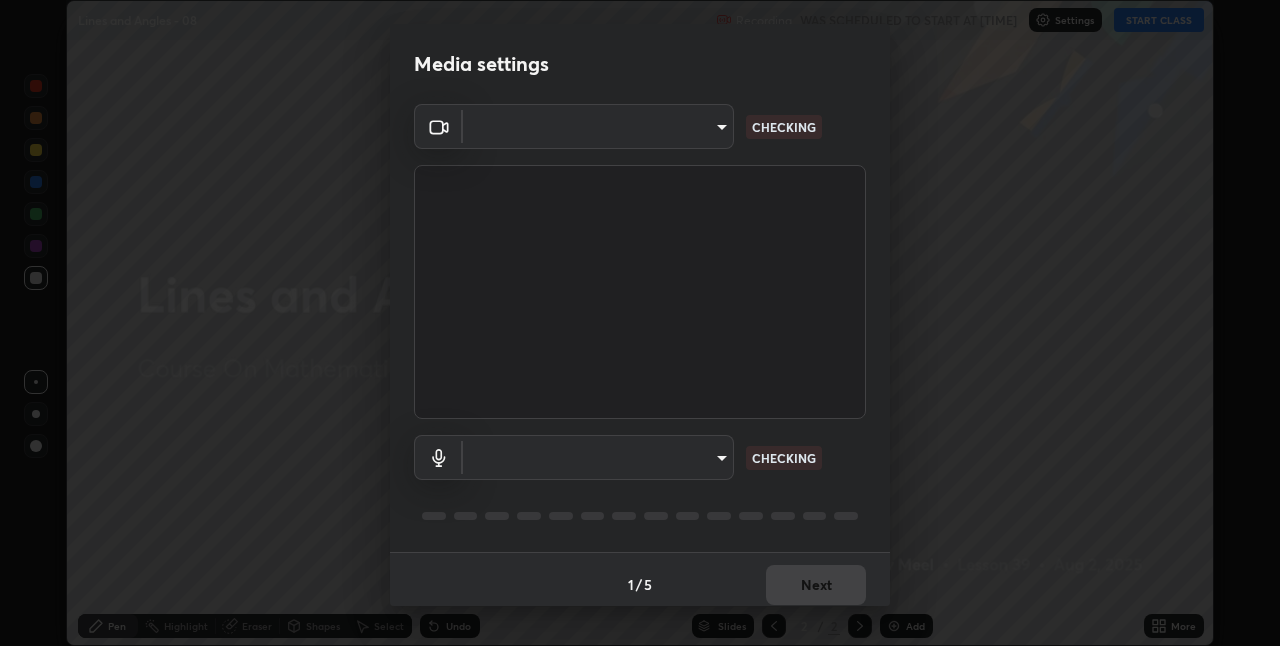 type on "8c17a5d152d90efee16c6d0123f72e1c8e3faabb66c5818a7671abbc9a97bc9a" 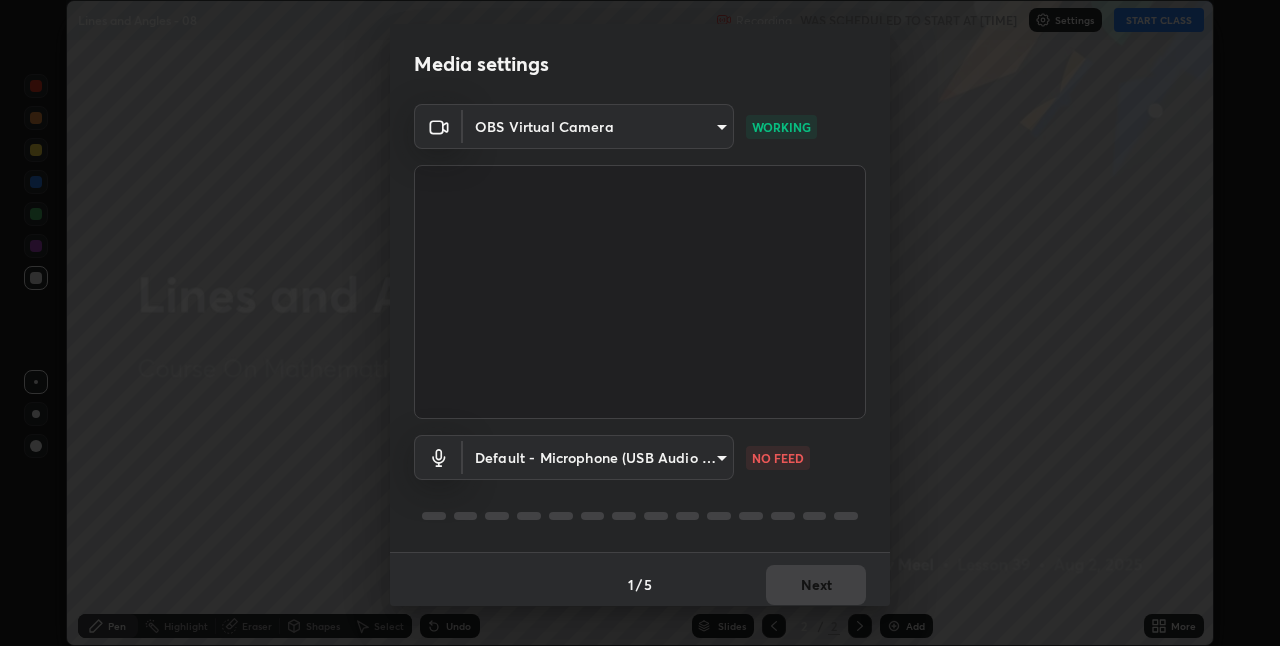 click on "Erase all Lines and Angles - 08 Recording WAS SCHEDULED TO START AT  [TIME] Settings START CLASS Setting up your live class Lines and Angles - 08 • L39 of Course On Mathematics for Foundation Class IX 1 [YEAR] [FIRST] [LAST] Pen Highlight Eraser Shapes Select Undo Slides 2 / 2 Add More No doubts shared Encourage your learners to ask a doubt for better clarity Report an issue Reason for reporting Buffering Chat not working Audio - Video sync issue Educator video quality low ​ Attach an image Report Media settings OBS Virtual Camera [HASH] WORKING Default - Microphone (USB Audio Device) default NO FEED 1 / 5 Next" at bounding box center (640, 323) 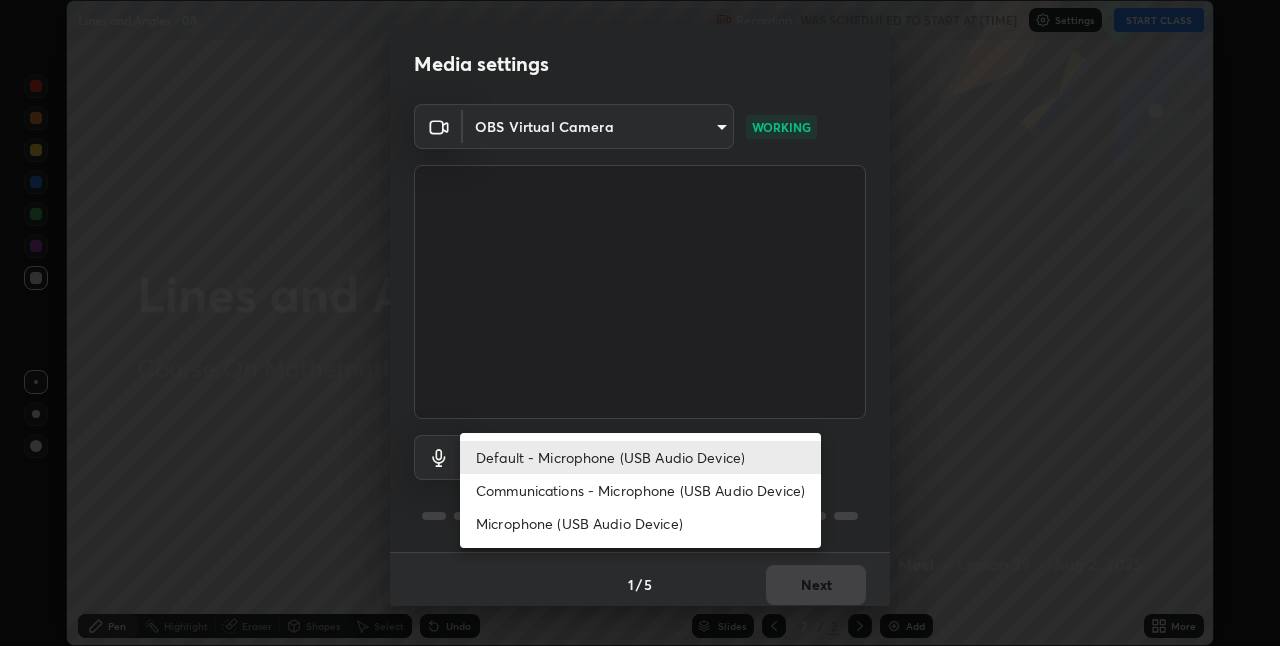 click on "Communications - Microphone (USB Audio Device)" at bounding box center [640, 490] 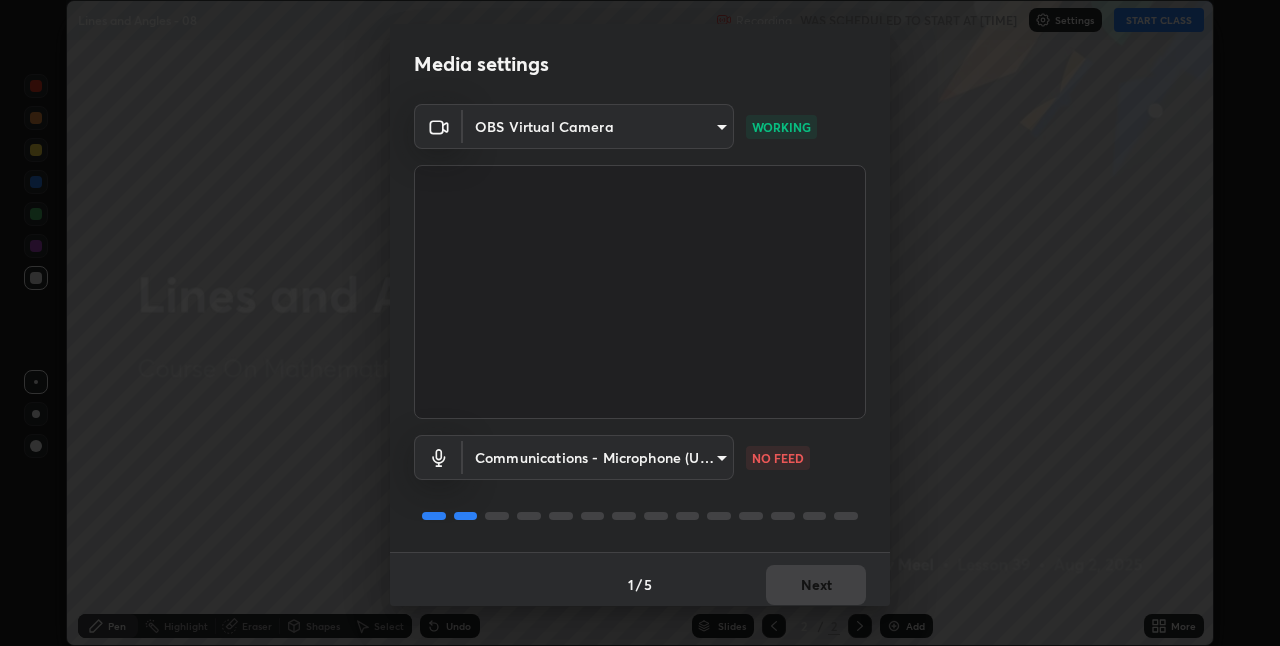 click on "Erase all Lines and Angles - 08 Recording WAS SCHEDULED TO START AT  [TIME] Settings START CLASS Setting up your live class Lines and Angles - 08 • L39 of Course On Mathematics for Foundation Class IX 1 [YEAR] [FIRST] [LAST] Pen Highlight Eraser Shapes Select Undo Slides 2 / 2 Add More No doubts shared Encourage your learners to ask a doubt for better clarity Report an issue Reason for reporting Buffering Chat not working Audio - Video sync issue Educator video quality low ​ Attach an image Report Media settings OBS Virtual Camera [HASH] WORKING Communications - Microphone (USB Audio Device) communications NO FEED 1 / 5 Next" at bounding box center (640, 323) 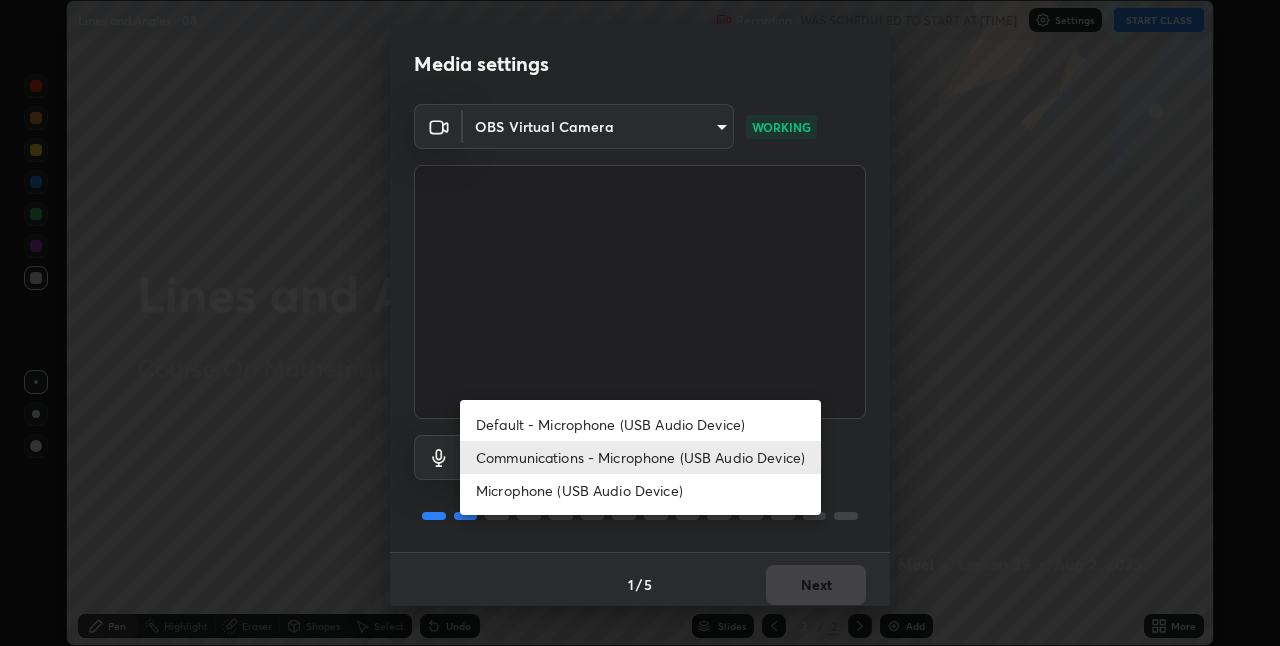 click on "Default - Microphone (USB Audio Device)" at bounding box center [640, 424] 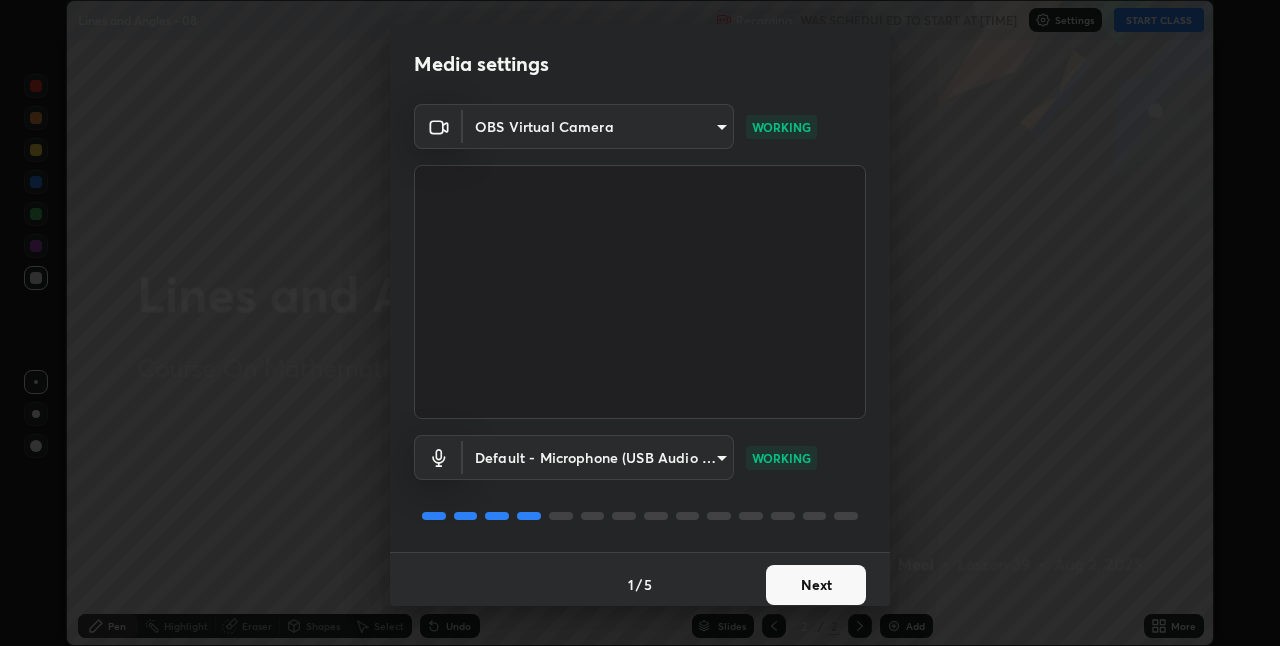click on "Next" at bounding box center (816, 585) 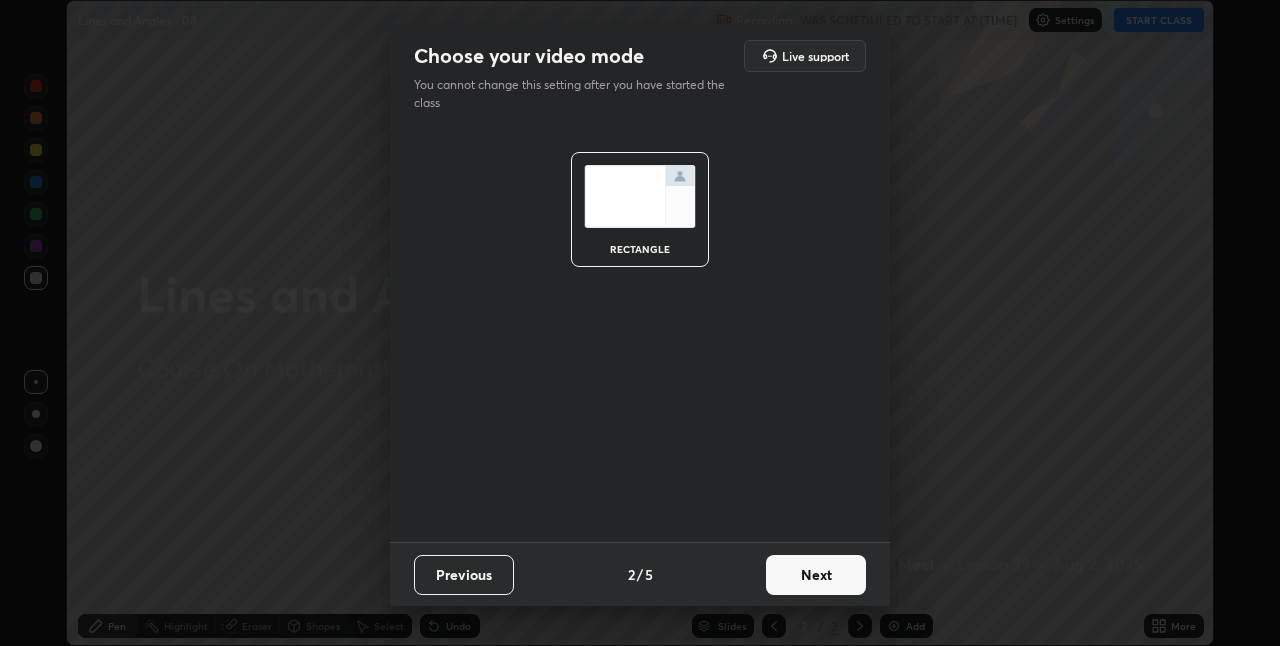 click on "Next" at bounding box center (816, 575) 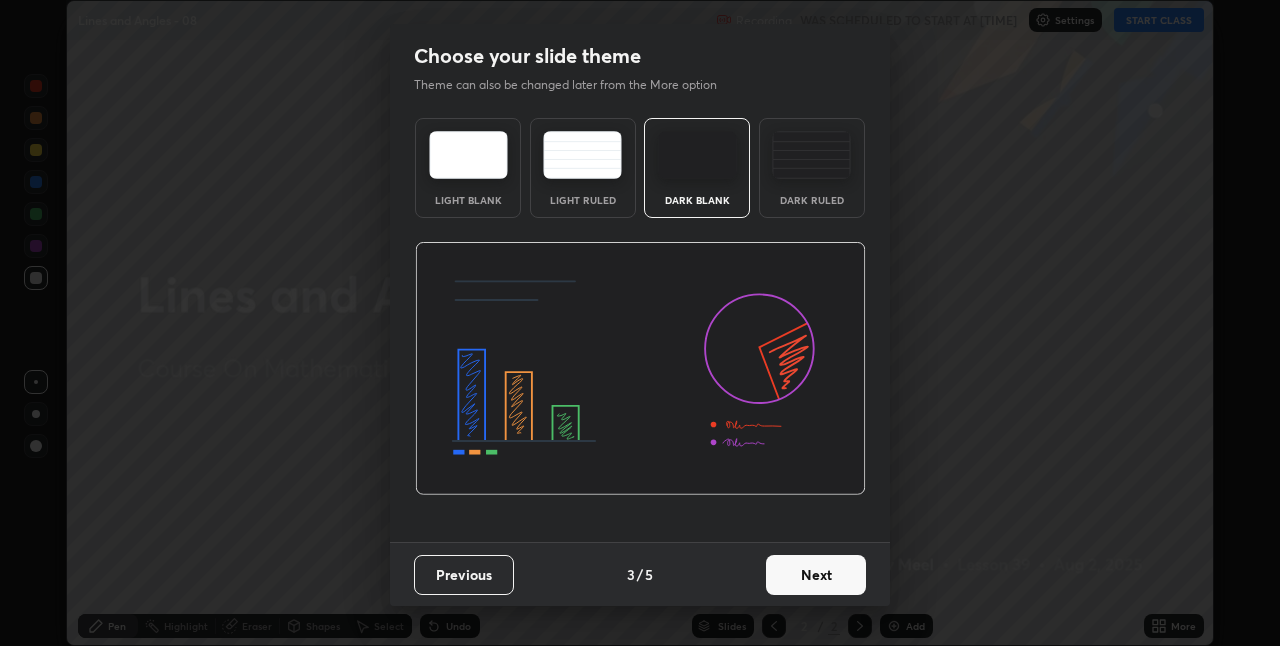 click on "Next" at bounding box center [816, 575] 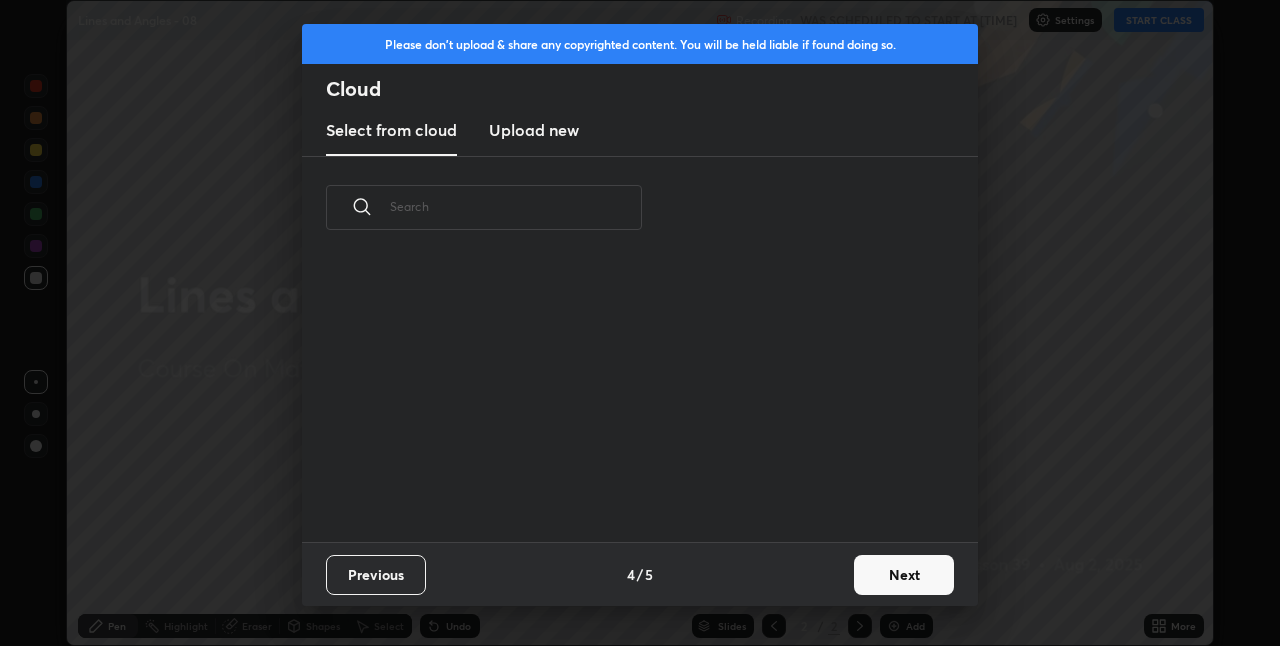 scroll, scrollTop: 7, scrollLeft: 11, axis: both 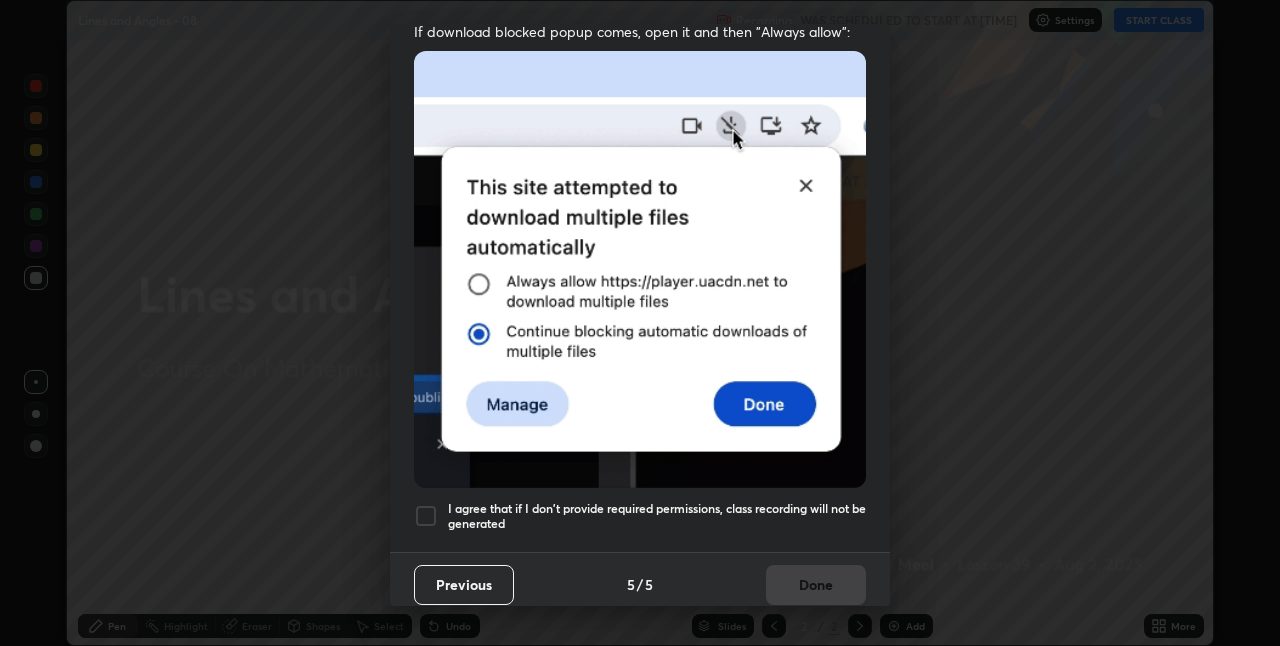 click on "I agree that if I don't provide required permissions, class recording will not be generated" at bounding box center [657, 516] 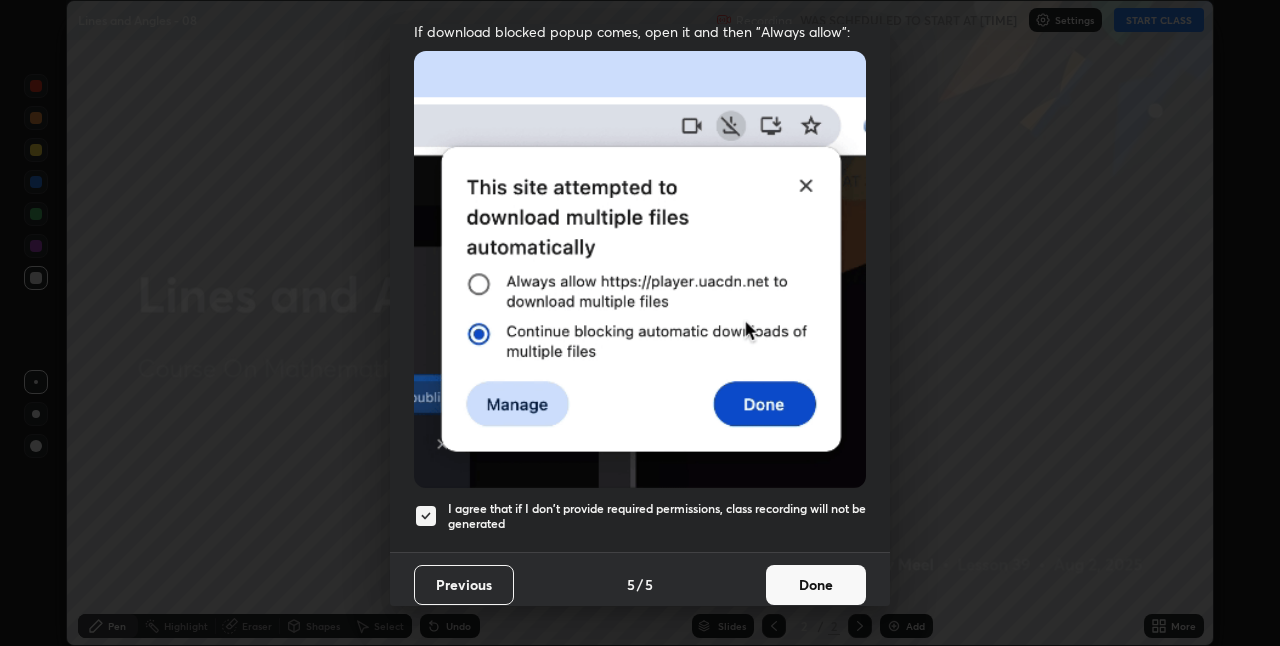 click on "Done" at bounding box center (816, 585) 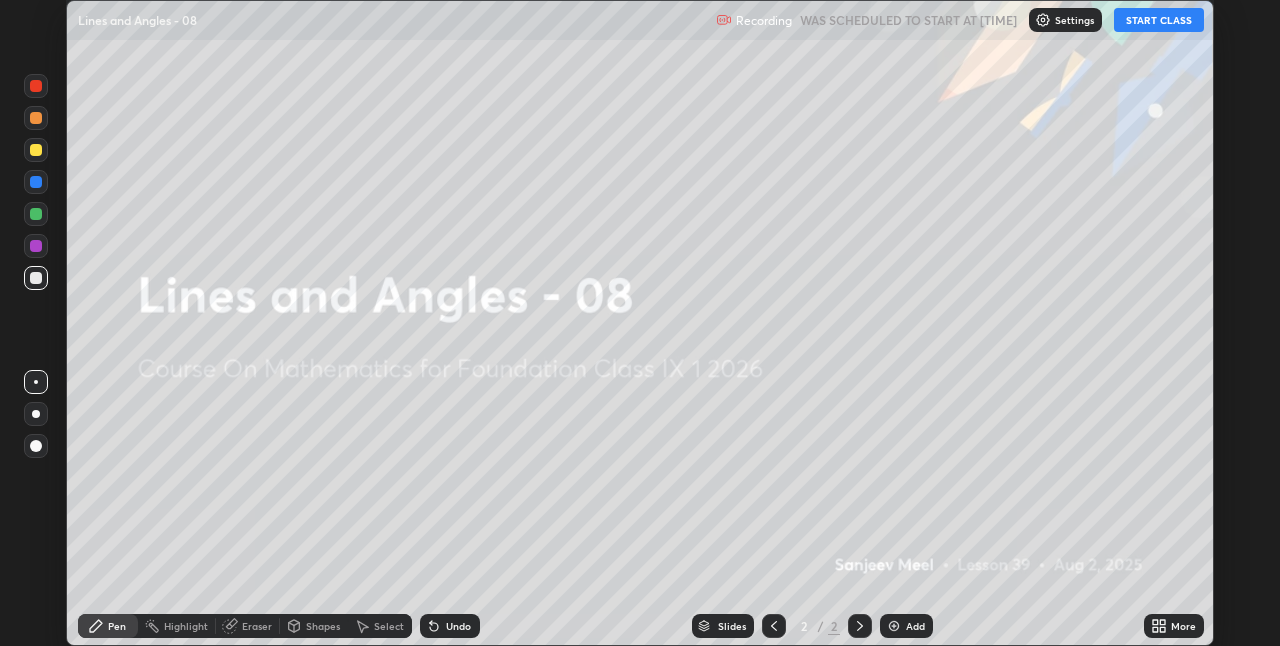 click on "START CLASS" at bounding box center (1159, 20) 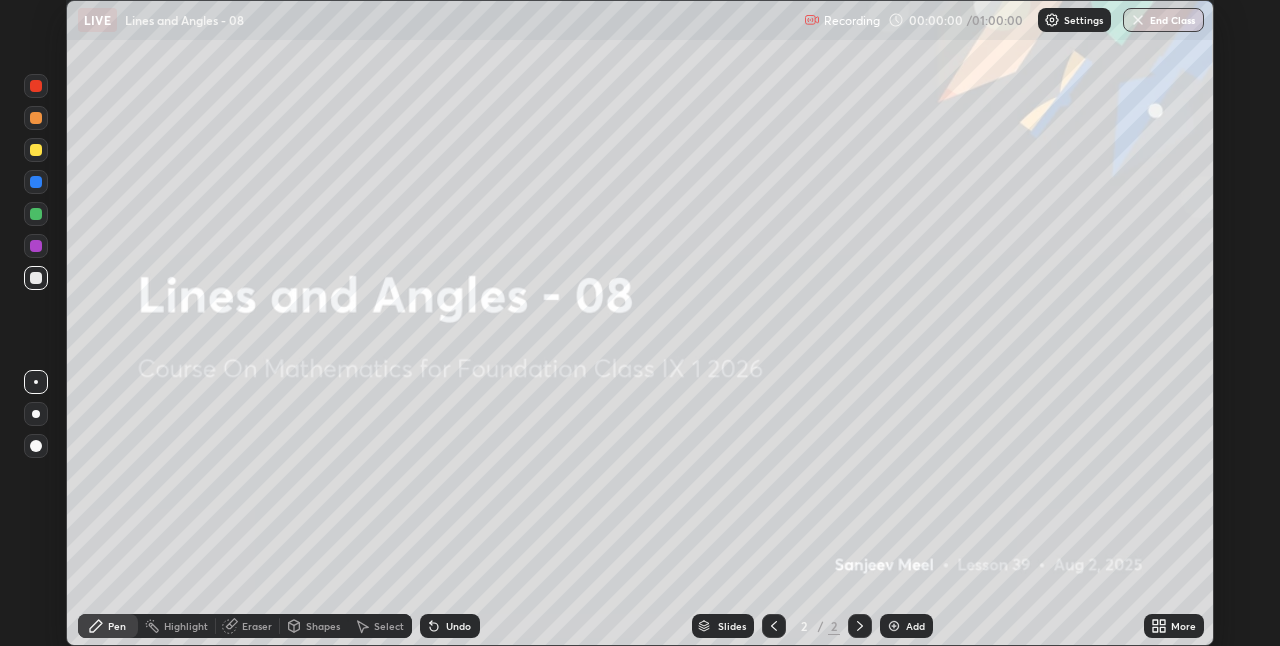 click on "More" at bounding box center [1174, 626] 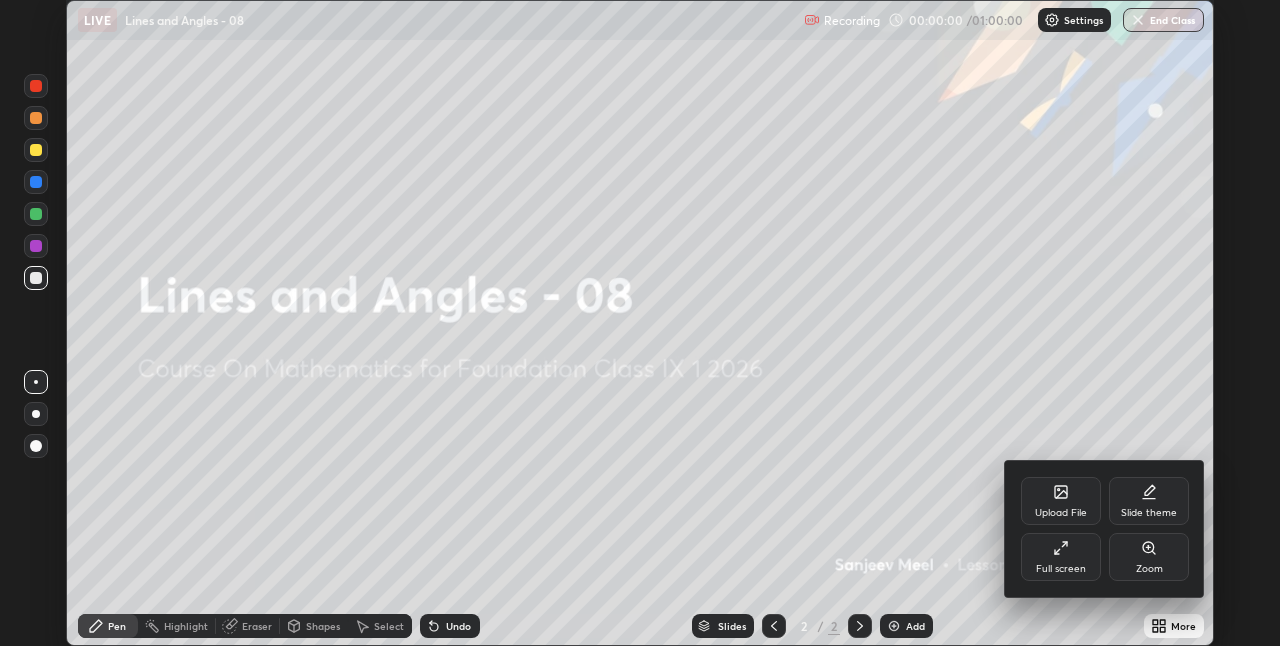 click on "Full screen" at bounding box center (1061, 569) 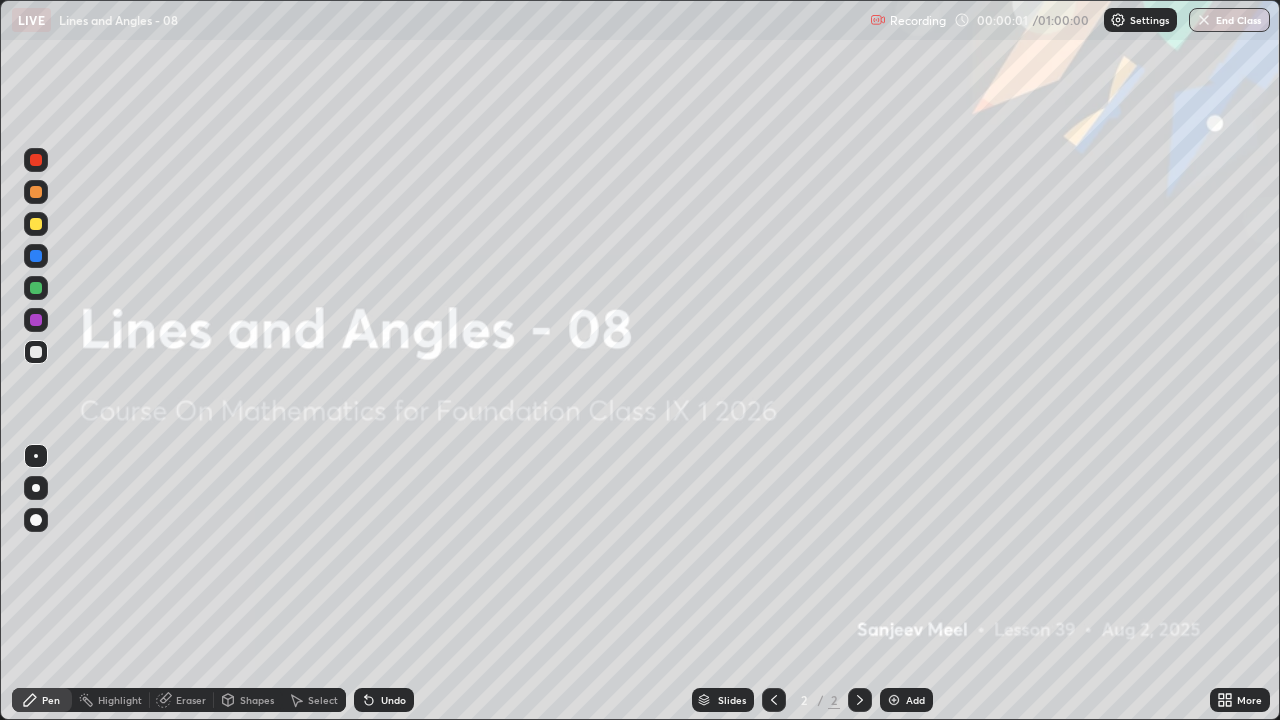 scroll, scrollTop: 99280, scrollLeft: 98720, axis: both 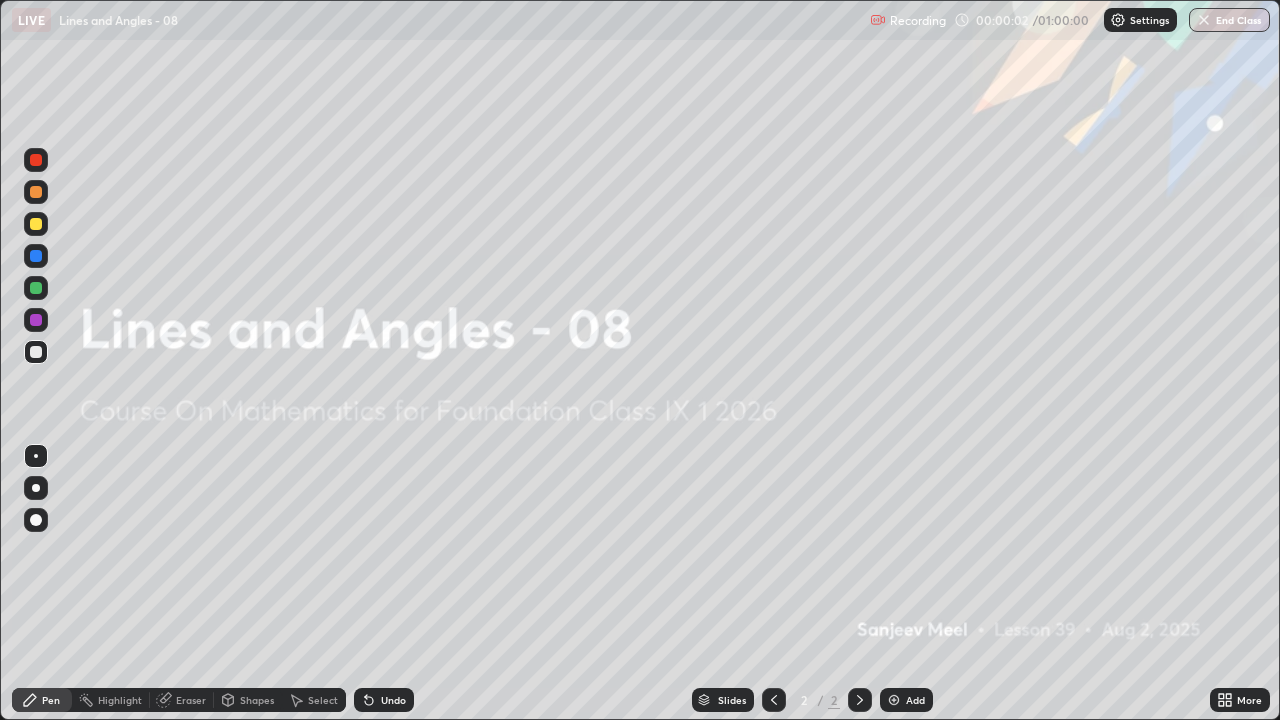 click on "Add" at bounding box center [915, 700] 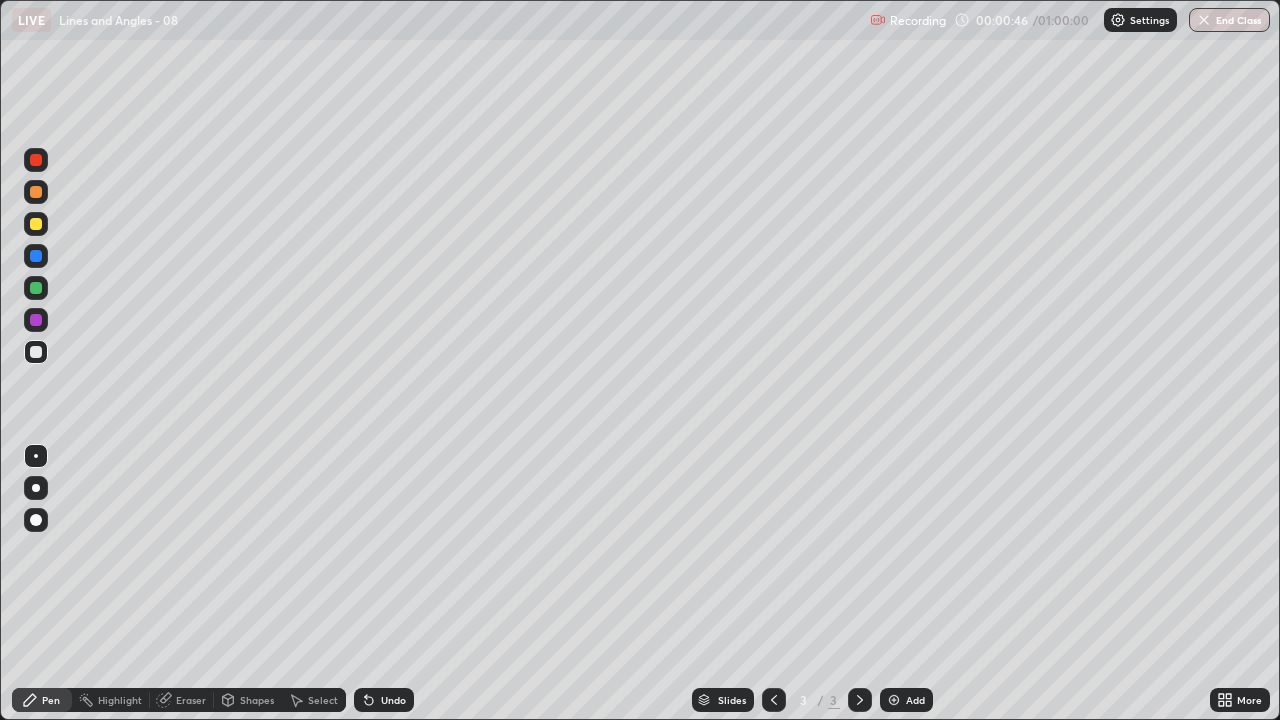 click at bounding box center (36, 320) 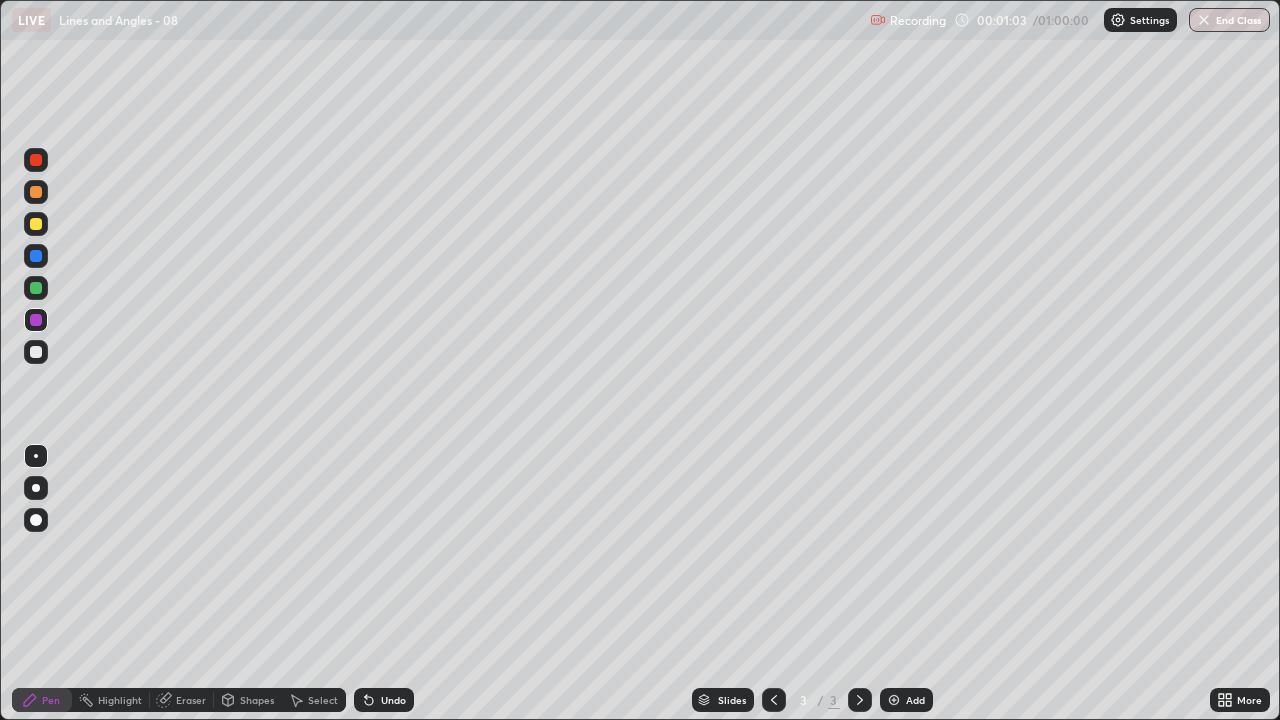 click on "Shapes" at bounding box center (257, 700) 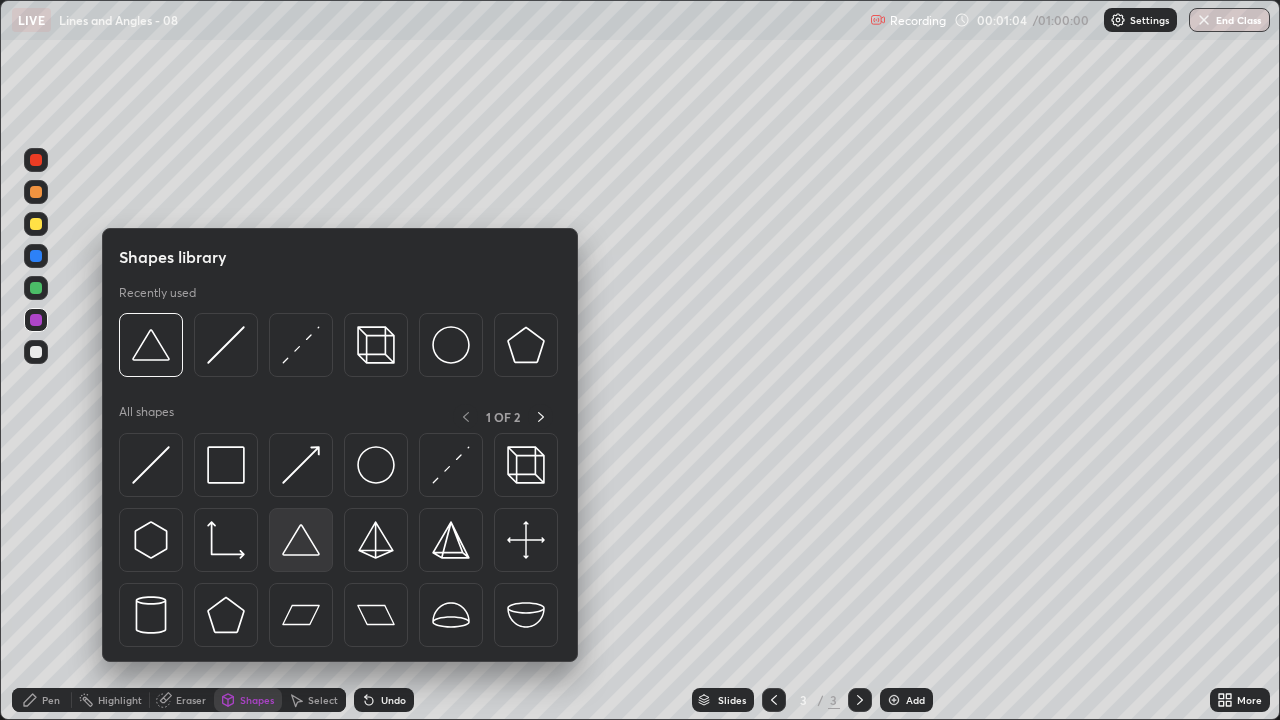 click at bounding box center [301, 540] 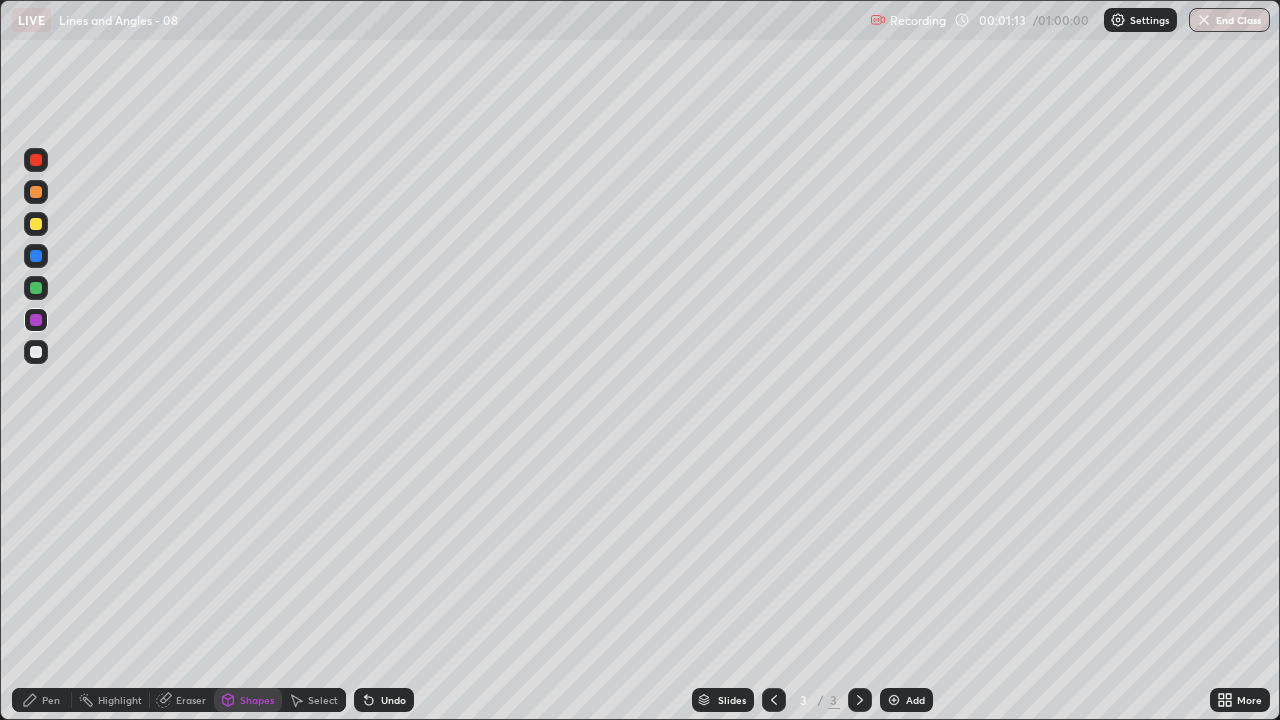 click 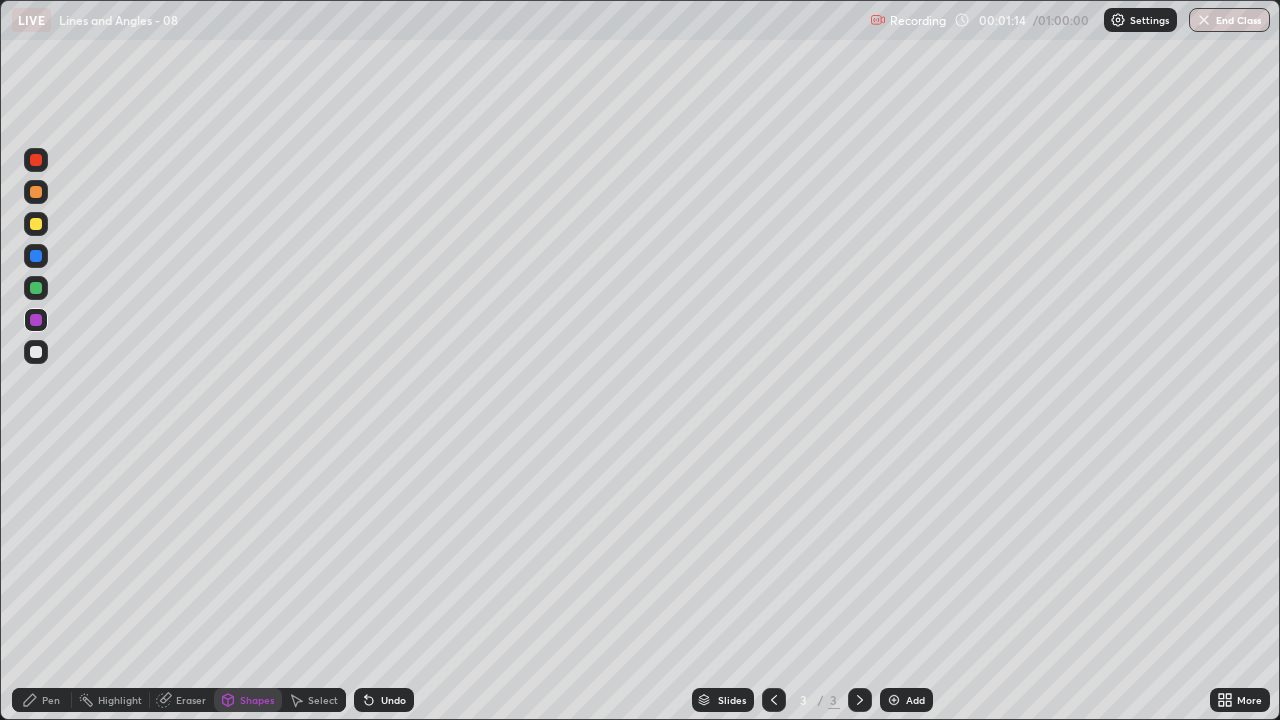 click at bounding box center [36, 352] 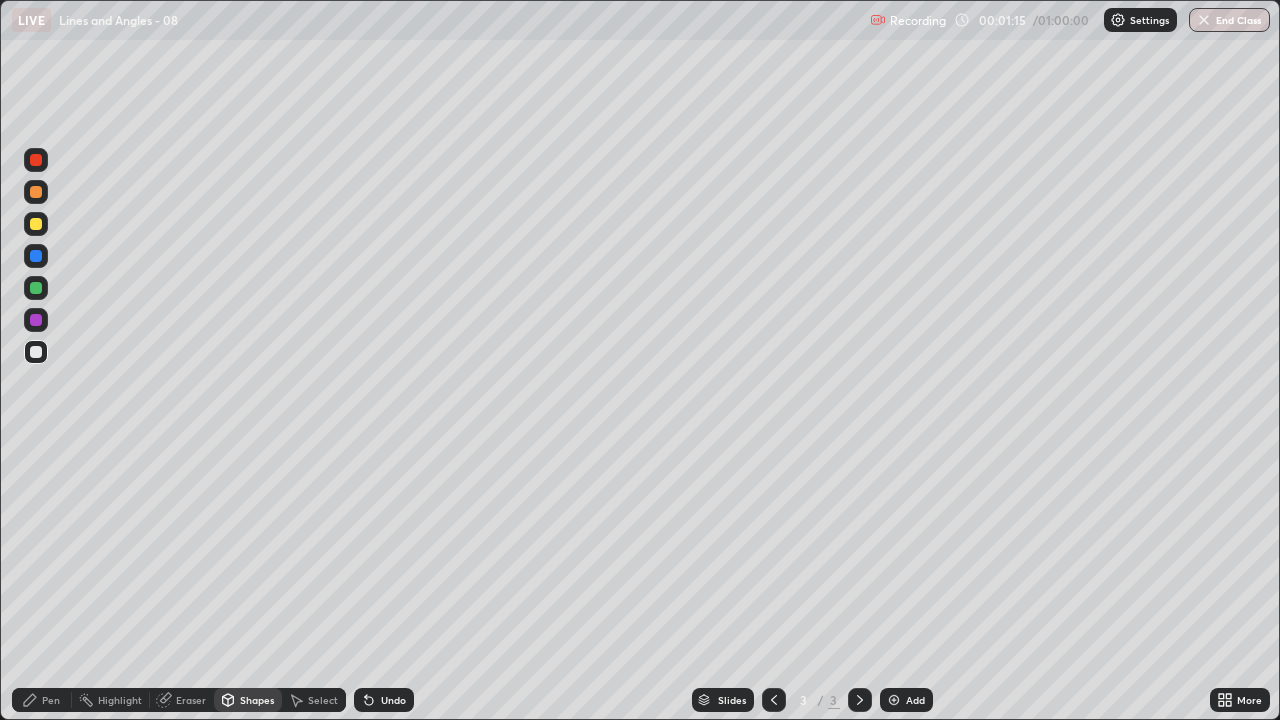 click on "Shapes" at bounding box center (248, 700) 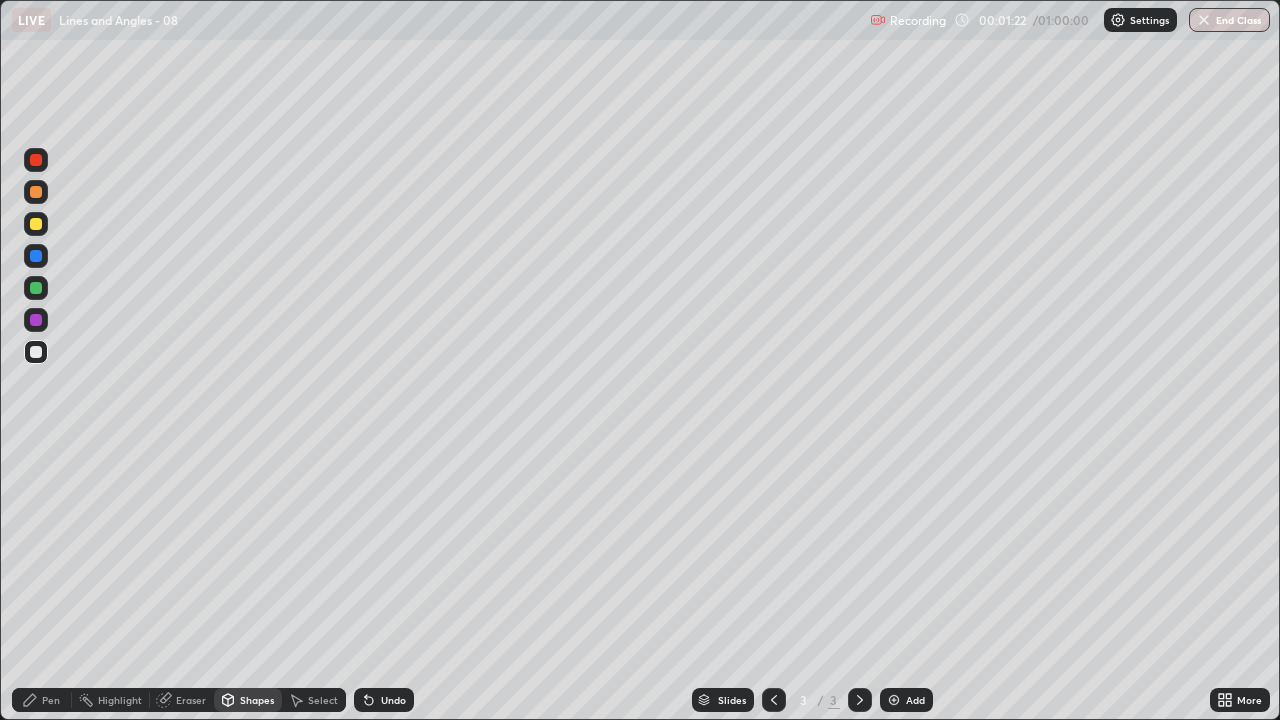 click on "Pen" at bounding box center [51, 700] 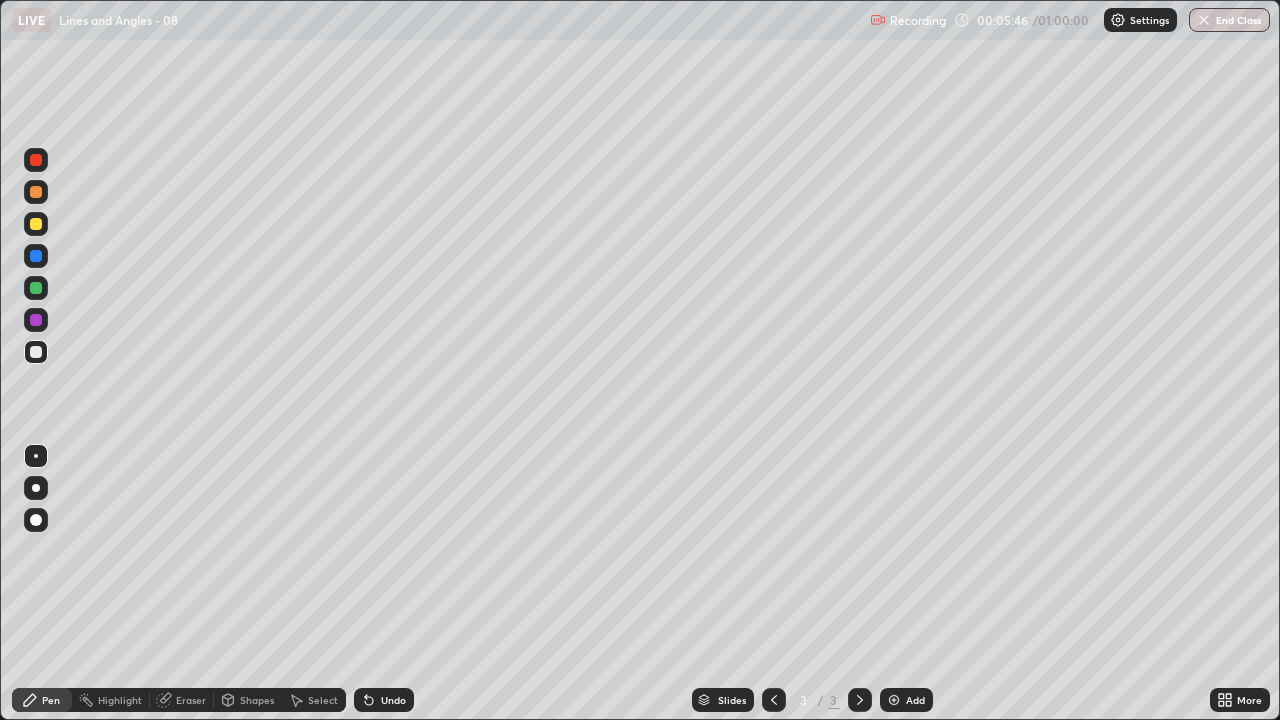 click at bounding box center (36, 320) 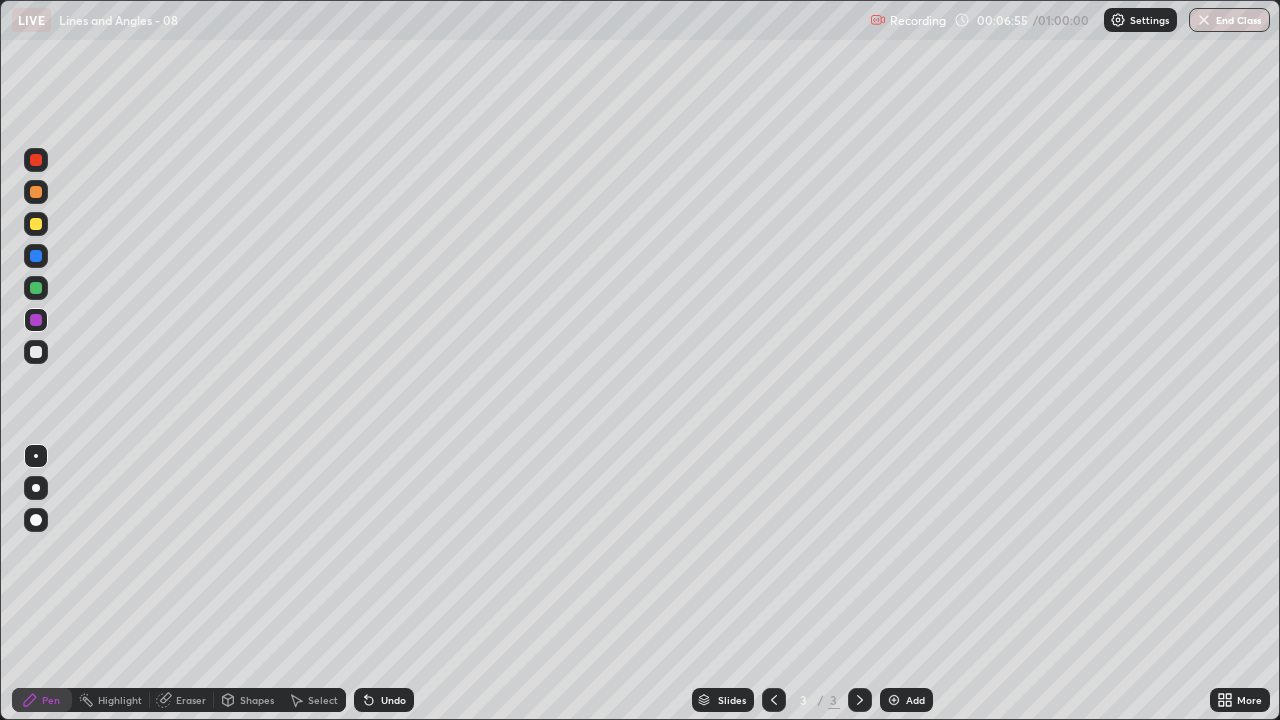 click at bounding box center (894, 700) 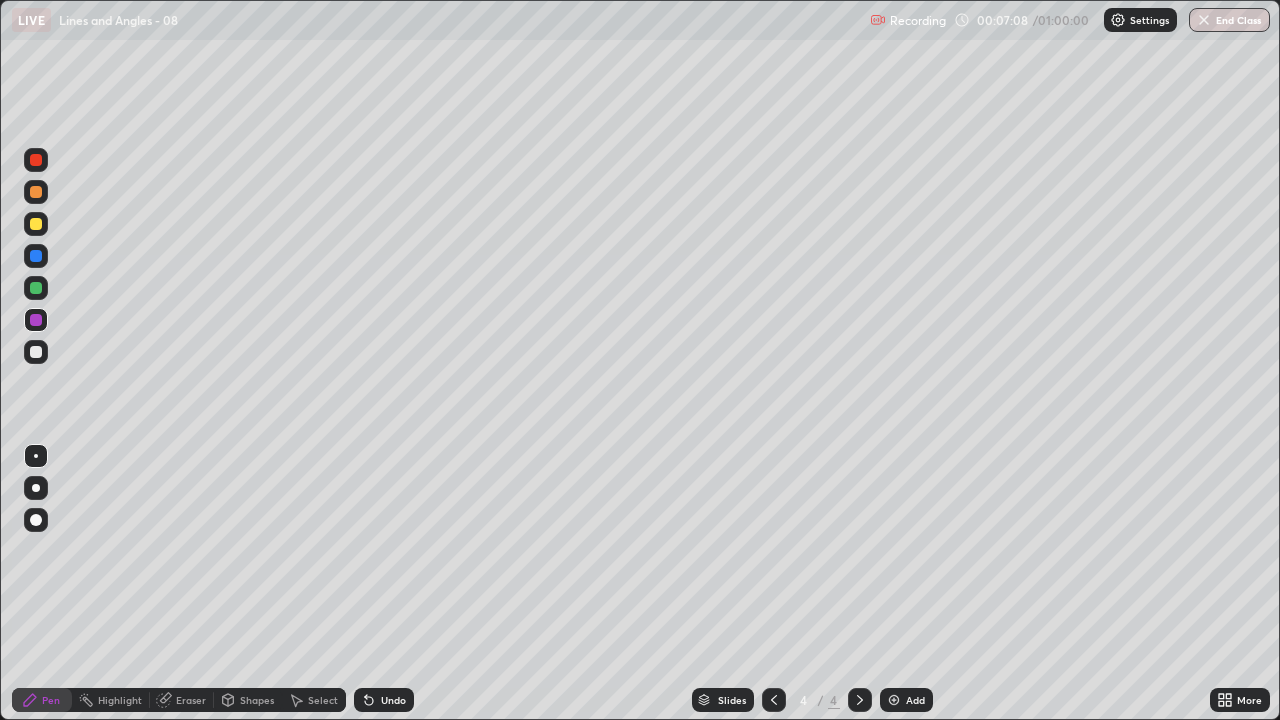 click at bounding box center [36, 352] 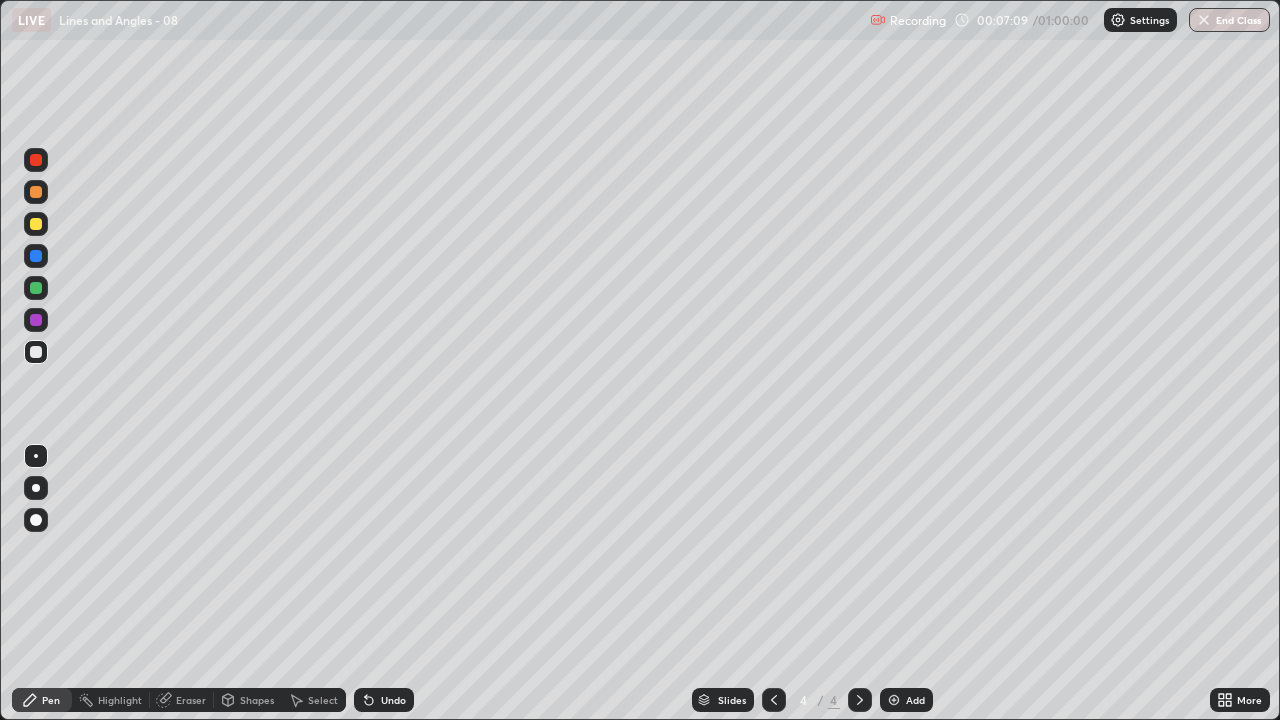 click on "Shapes" at bounding box center (248, 700) 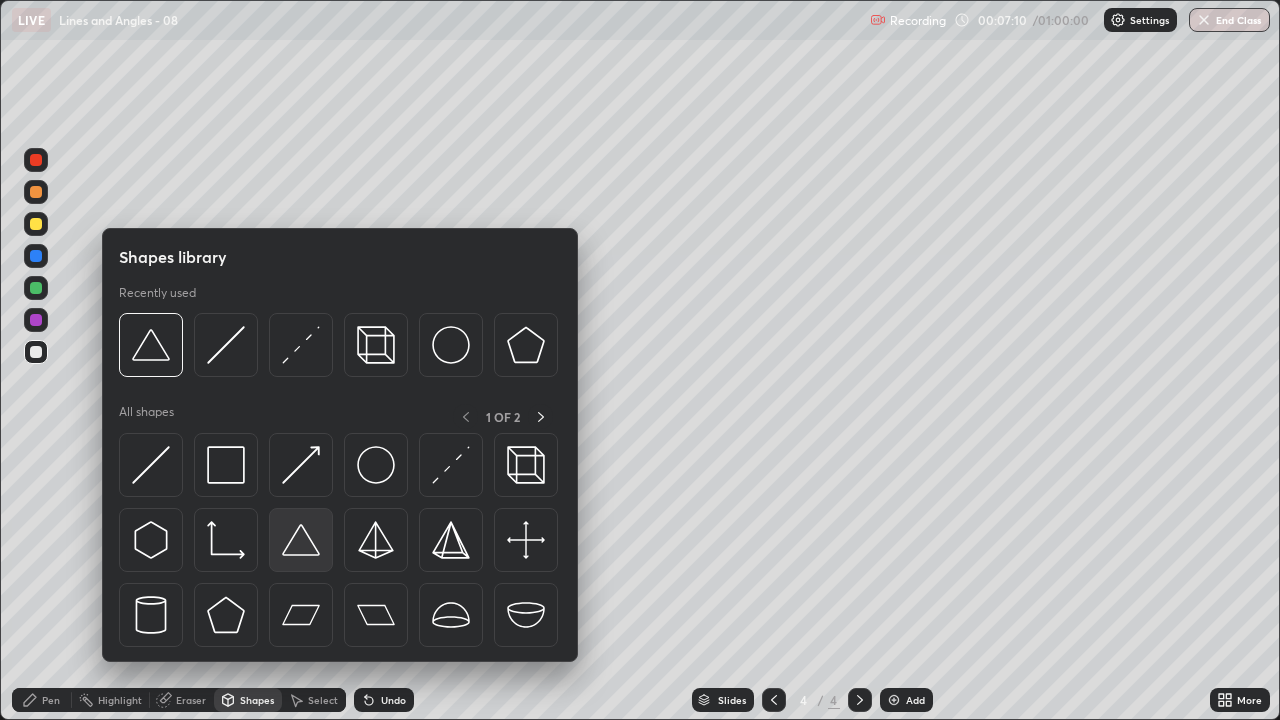 click at bounding box center (301, 540) 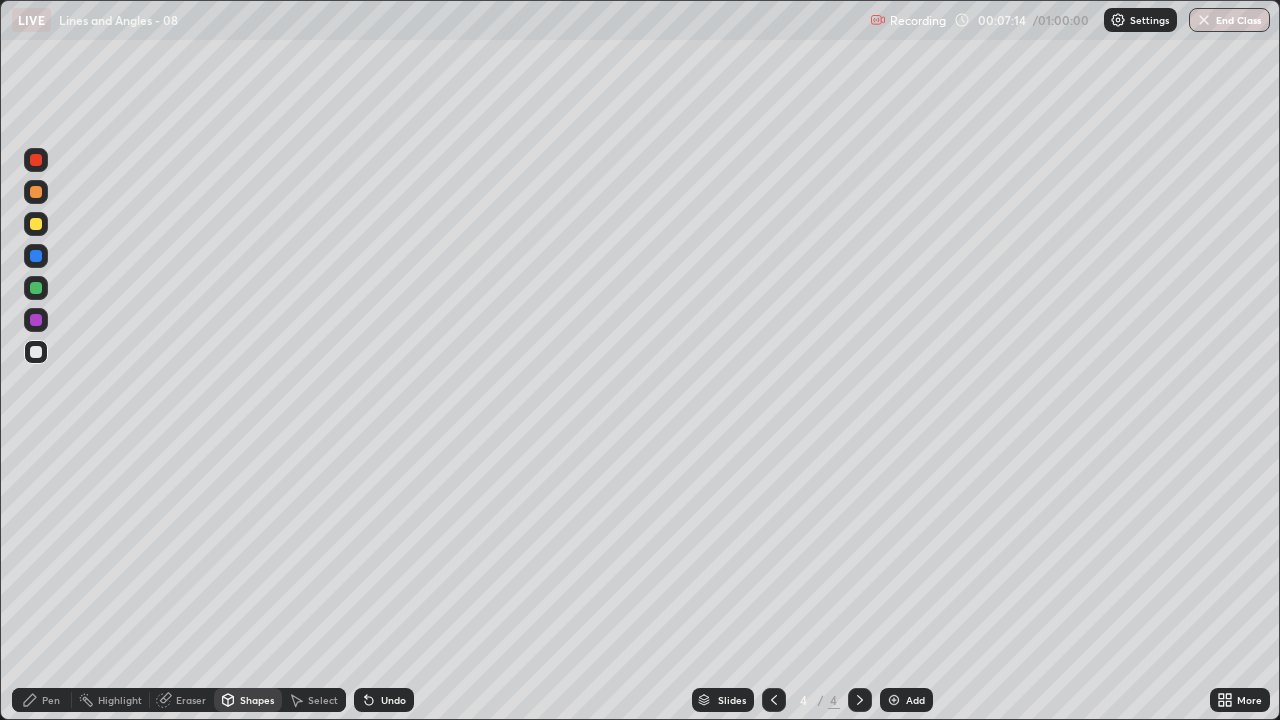 click on "Pen" at bounding box center [51, 700] 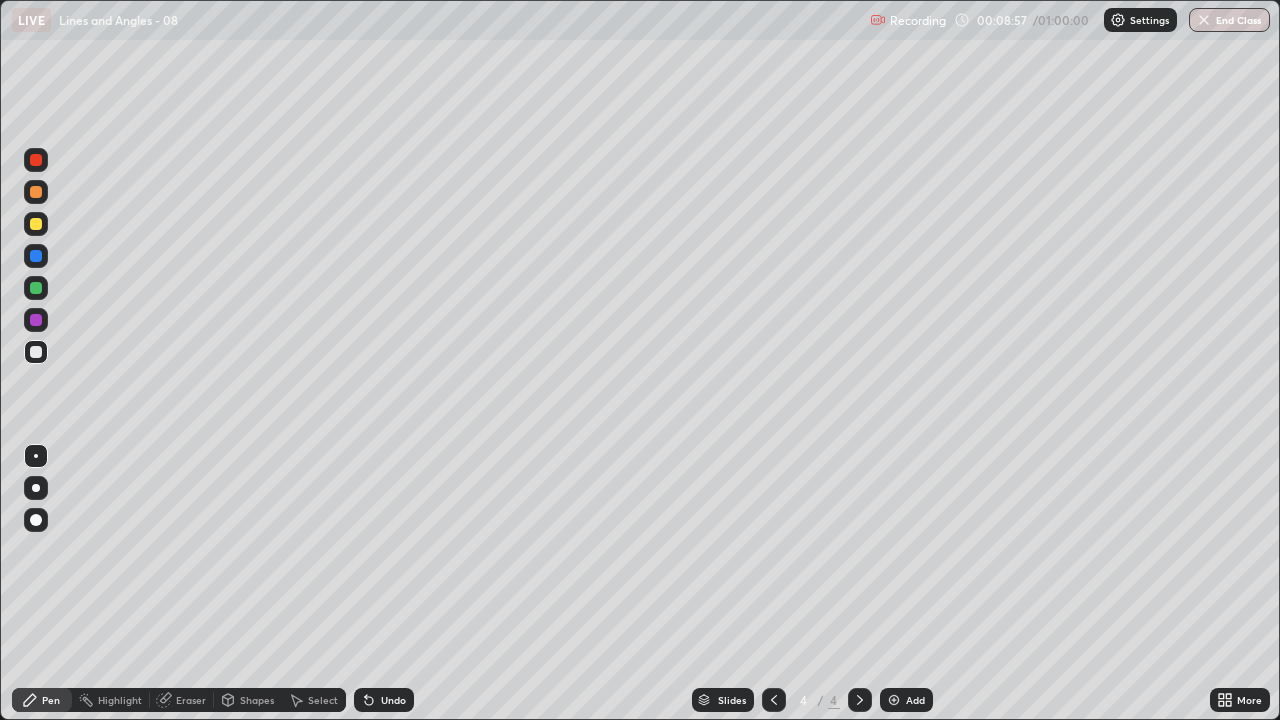 click on "Undo" at bounding box center (384, 700) 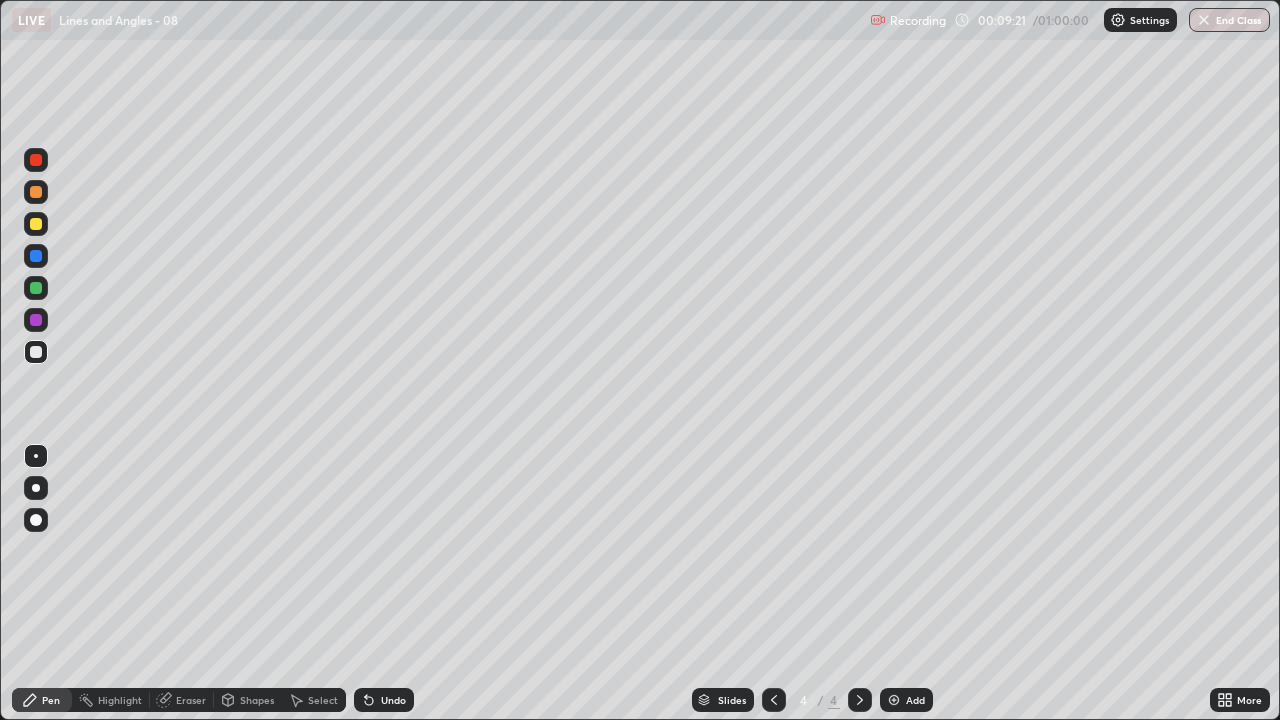 click on "Undo" at bounding box center [393, 700] 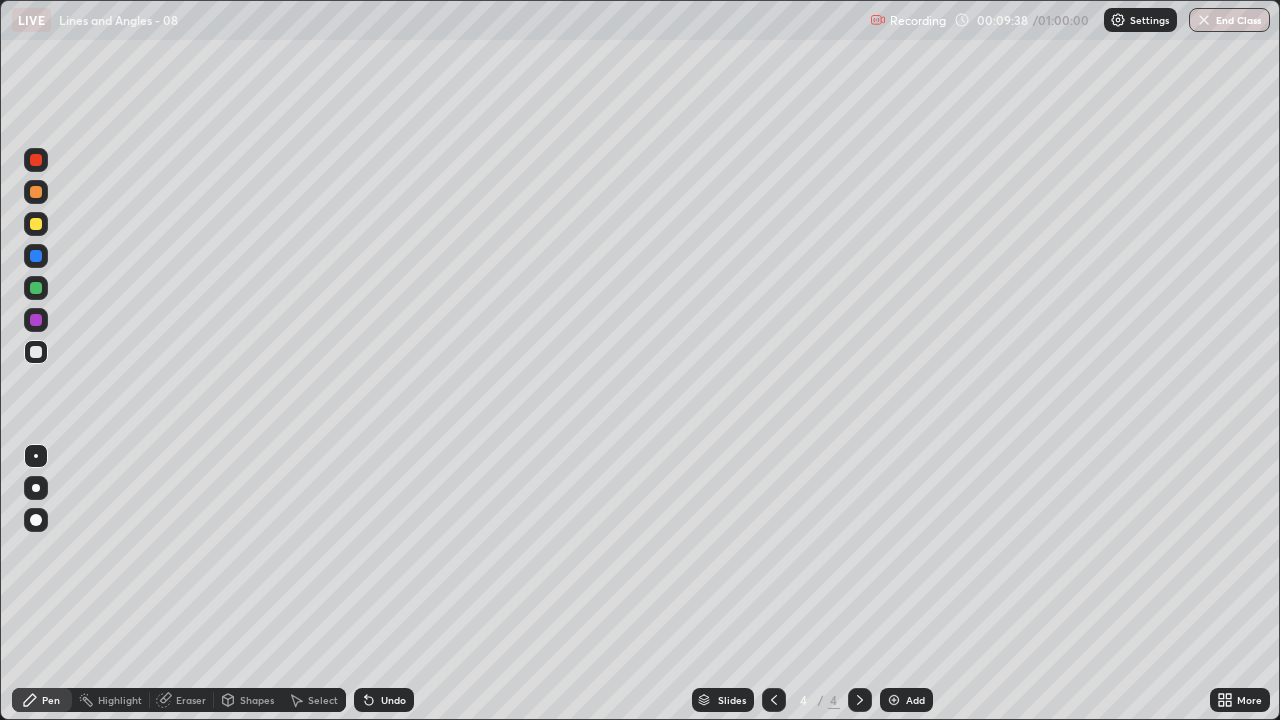 click on "Undo" at bounding box center (393, 700) 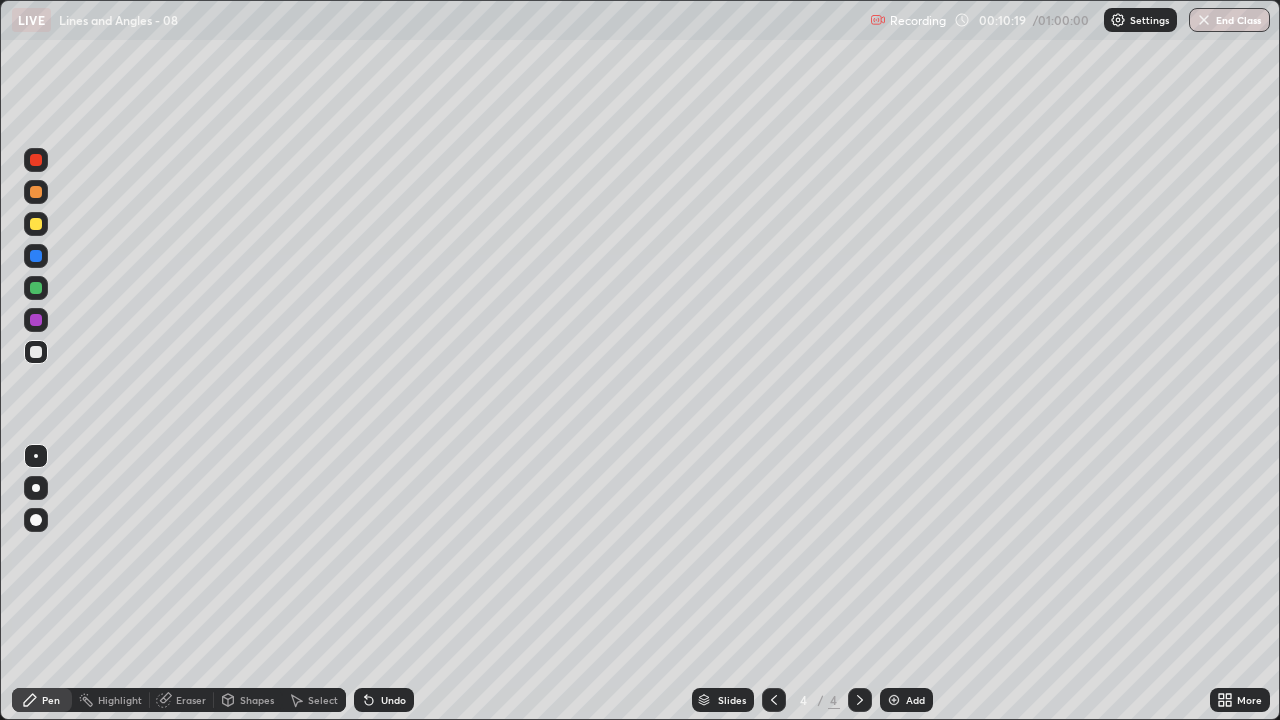click on "Shapes" at bounding box center [257, 700] 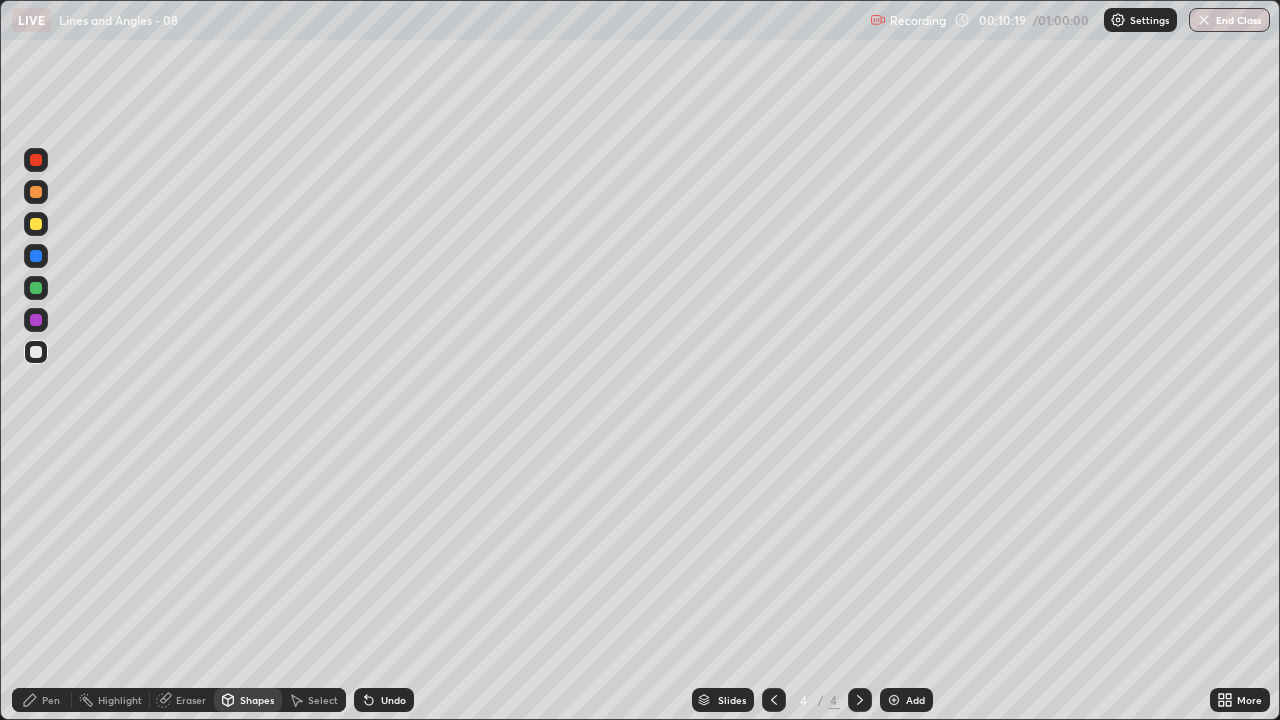 click on "Eraser" at bounding box center [182, 700] 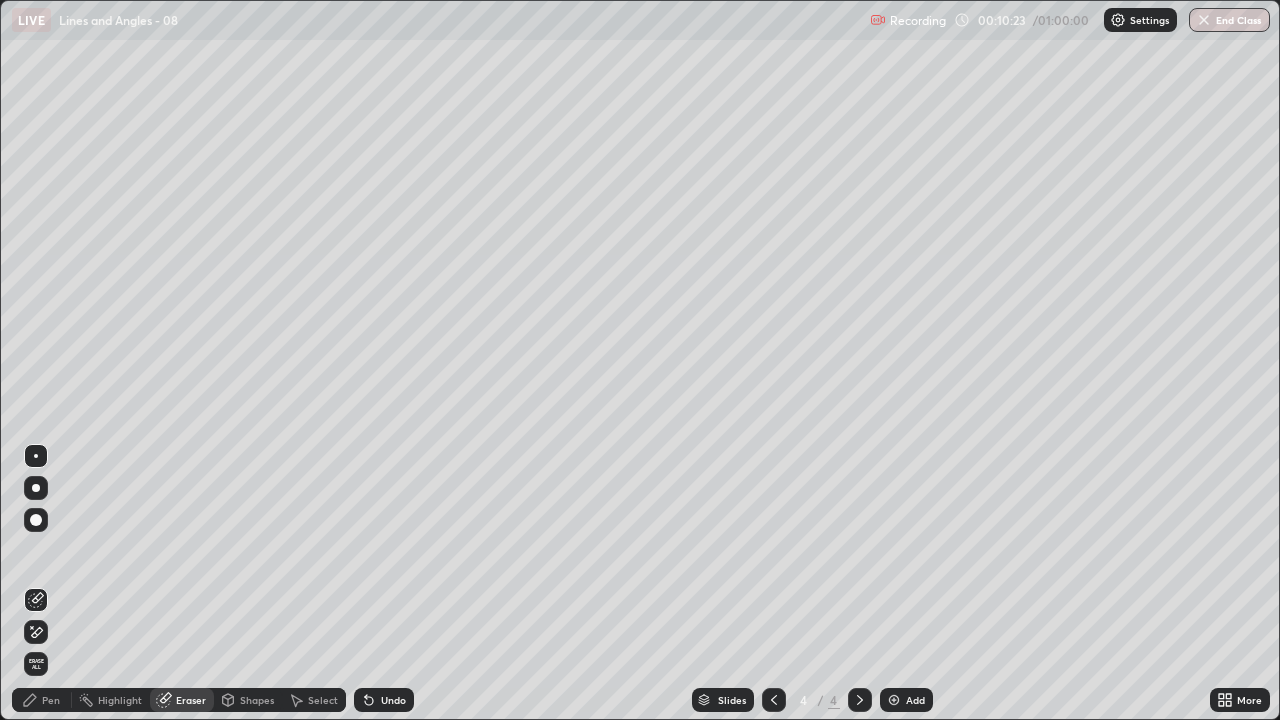 click on "Pen" at bounding box center (51, 700) 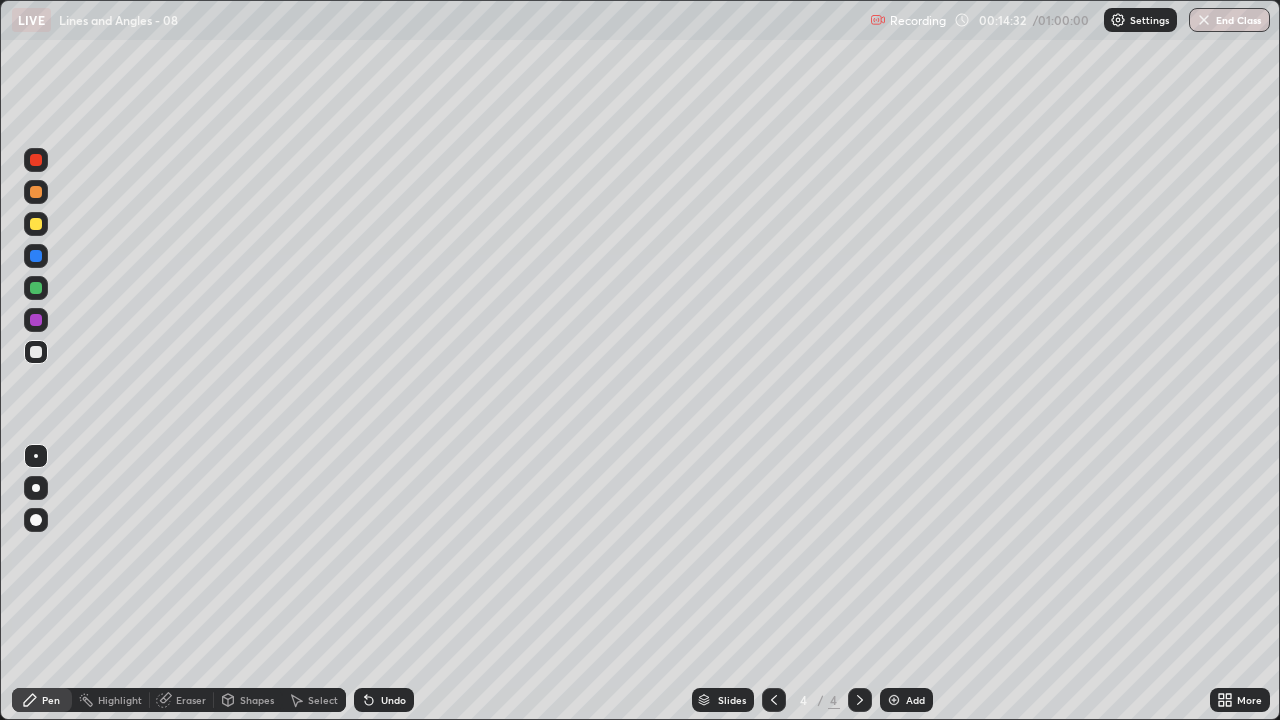click on "Undo" at bounding box center (384, 700) 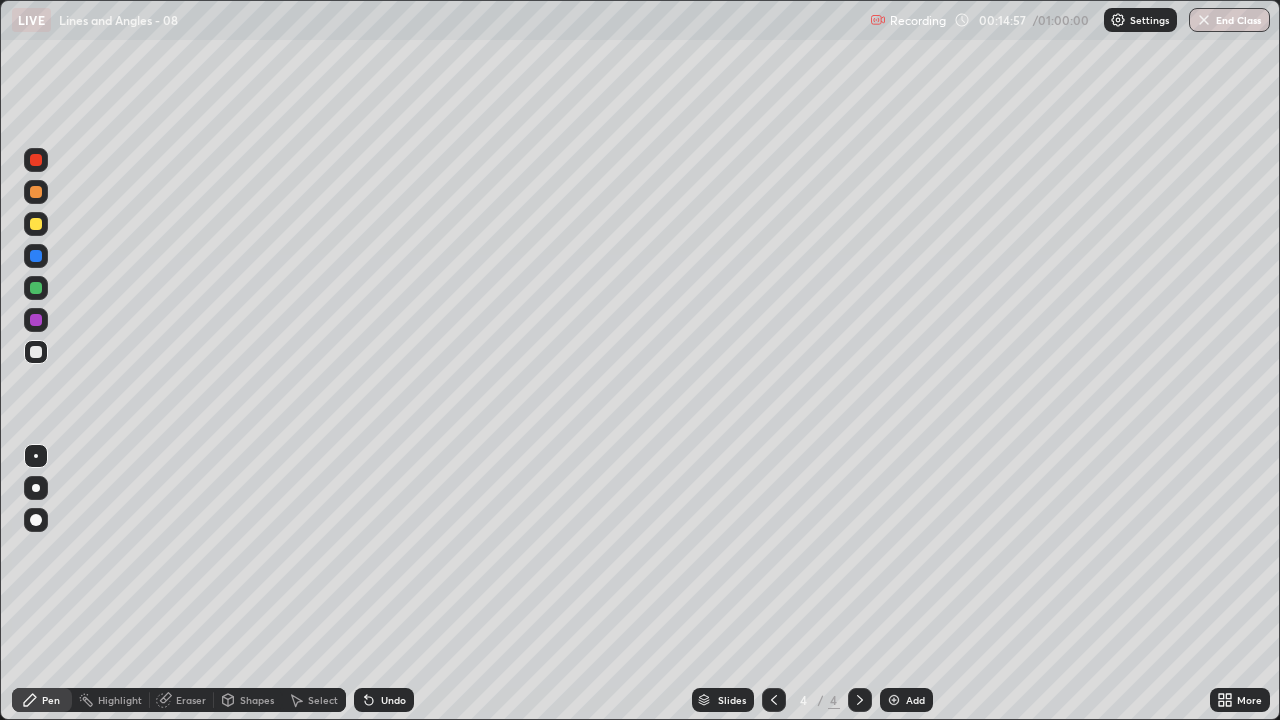 click on "Undo" at bounding box center [384, 700] 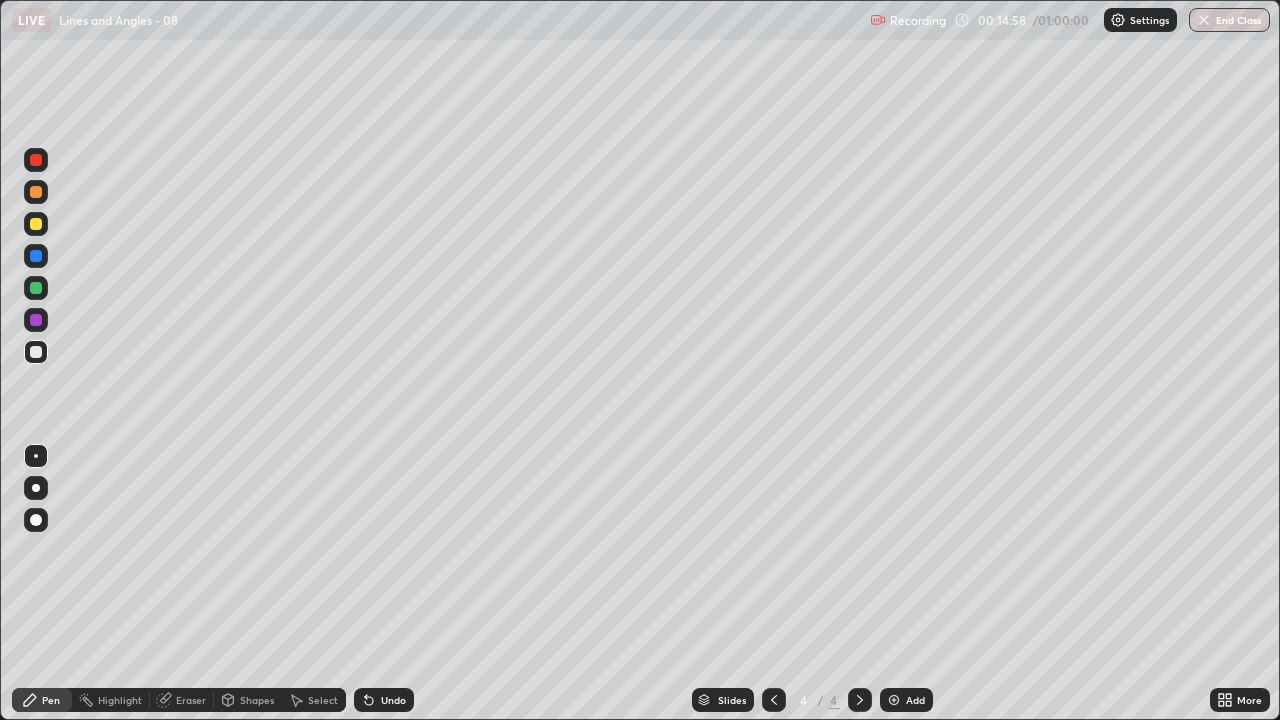 click on "Undo" at bounding box center (393, 700) 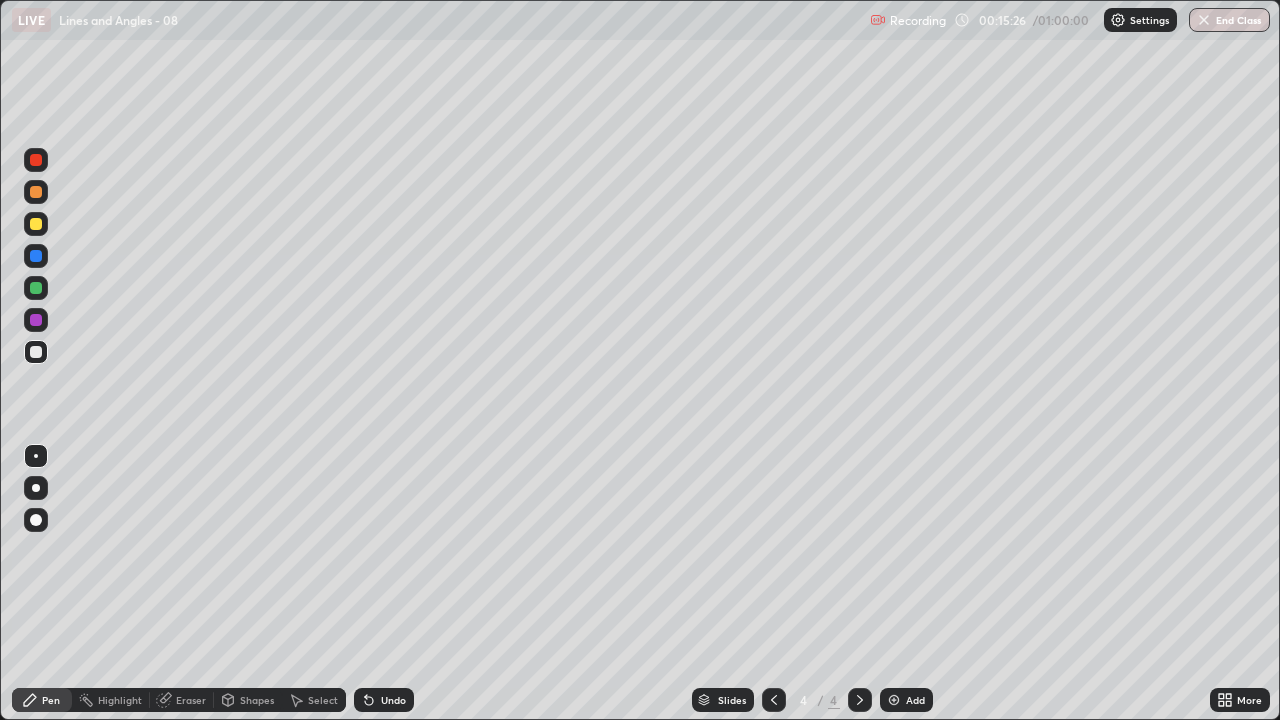click on "Undo" at bounding box center (393, 700) 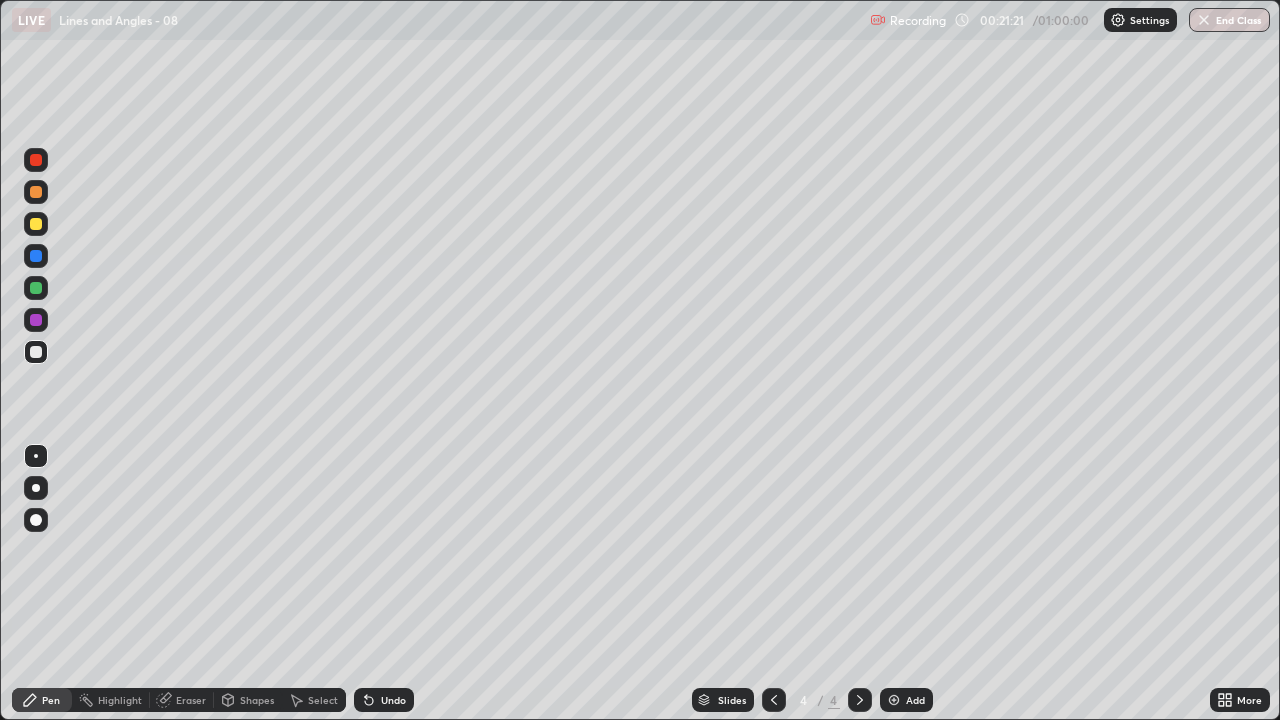 click on "Add" at bounding box center (915, 700) 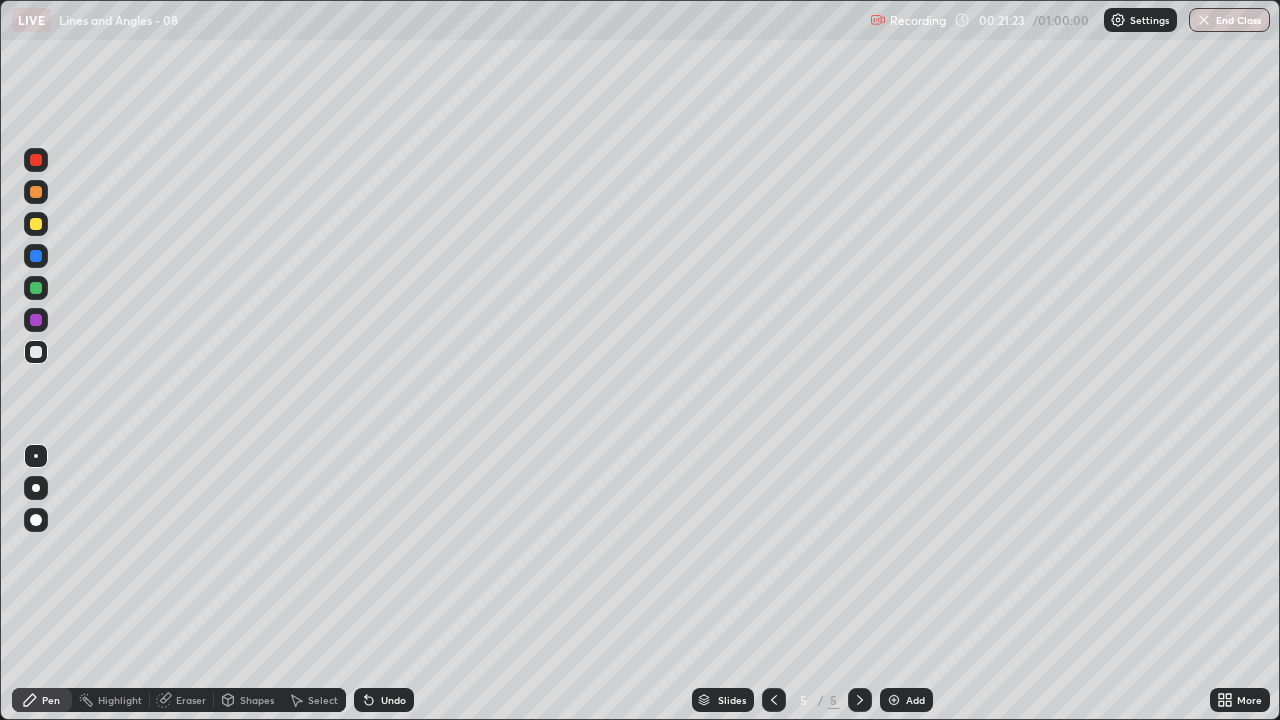 click at bounding box center (36, 320) 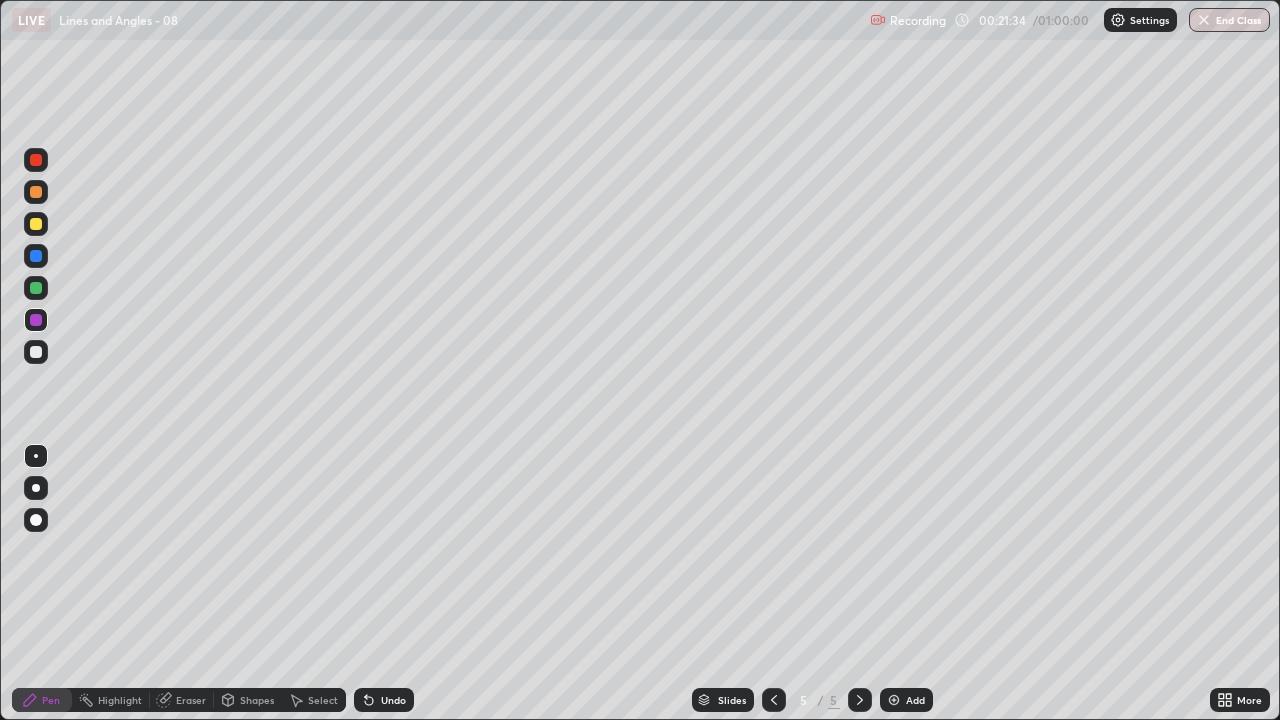 click at bounding box center (36, 352) 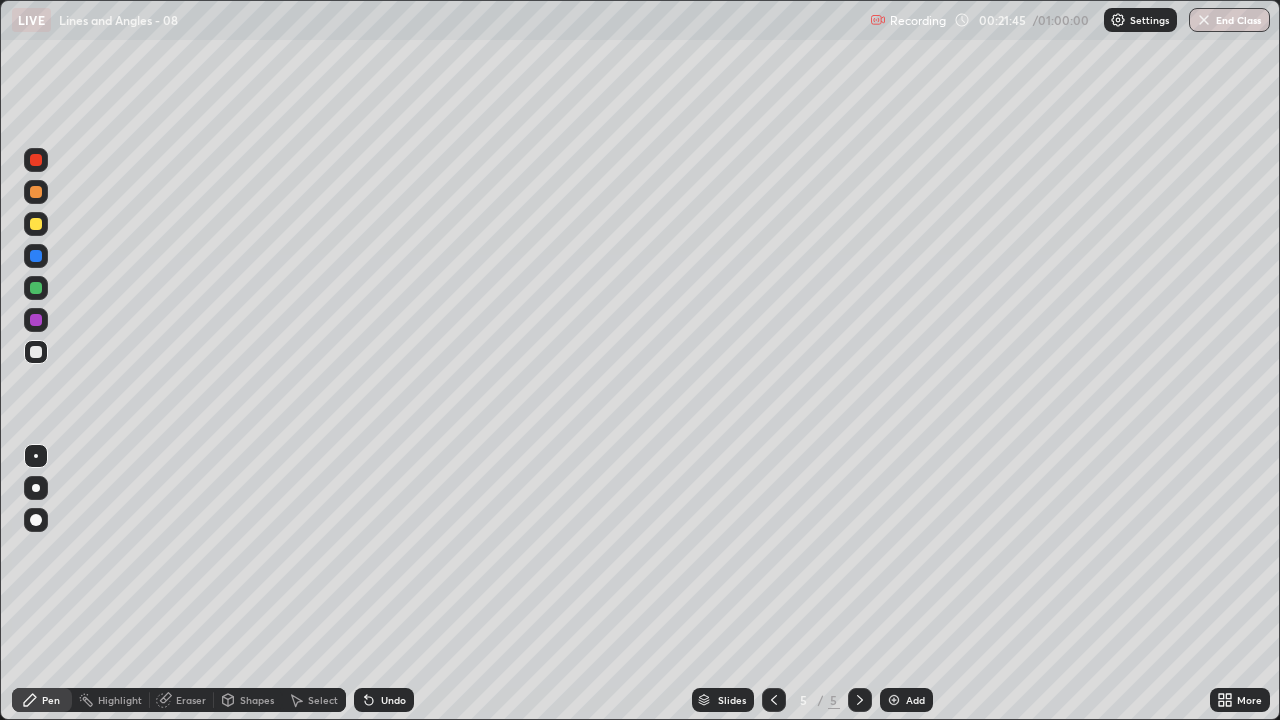 click on "Shapes" at bounding box center (248, 700) 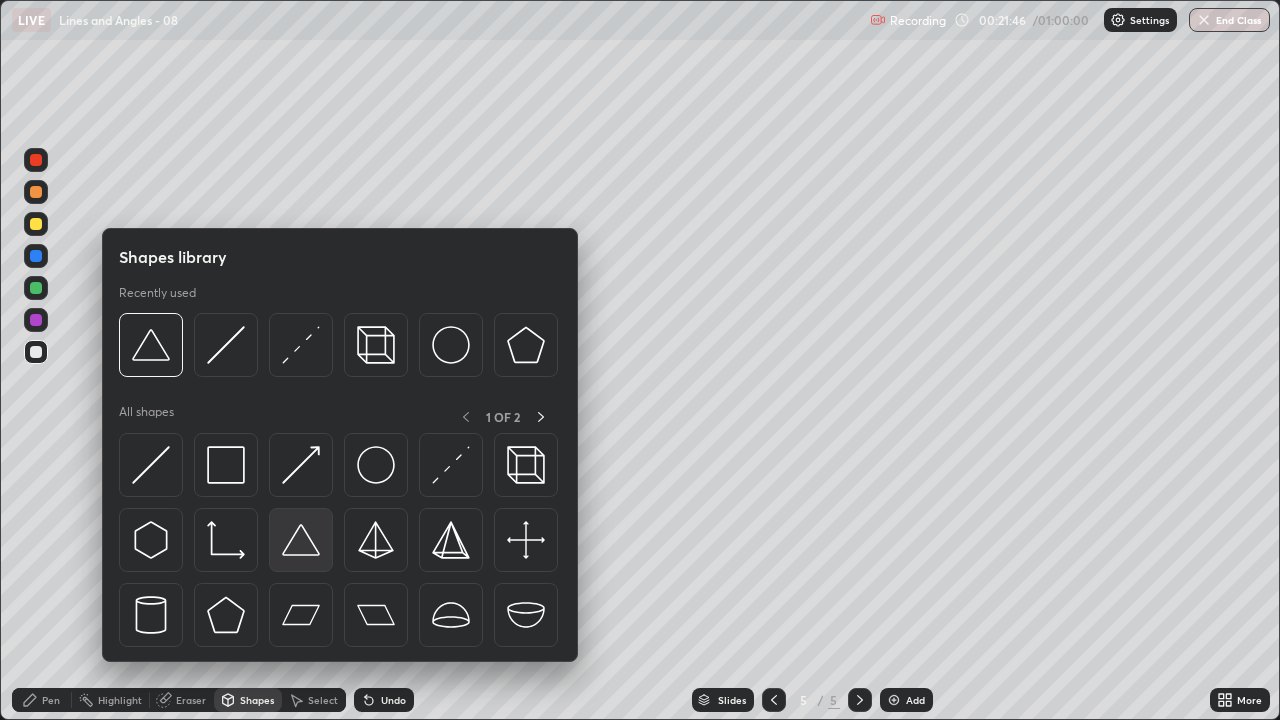 click at bounding box center [301, 540] 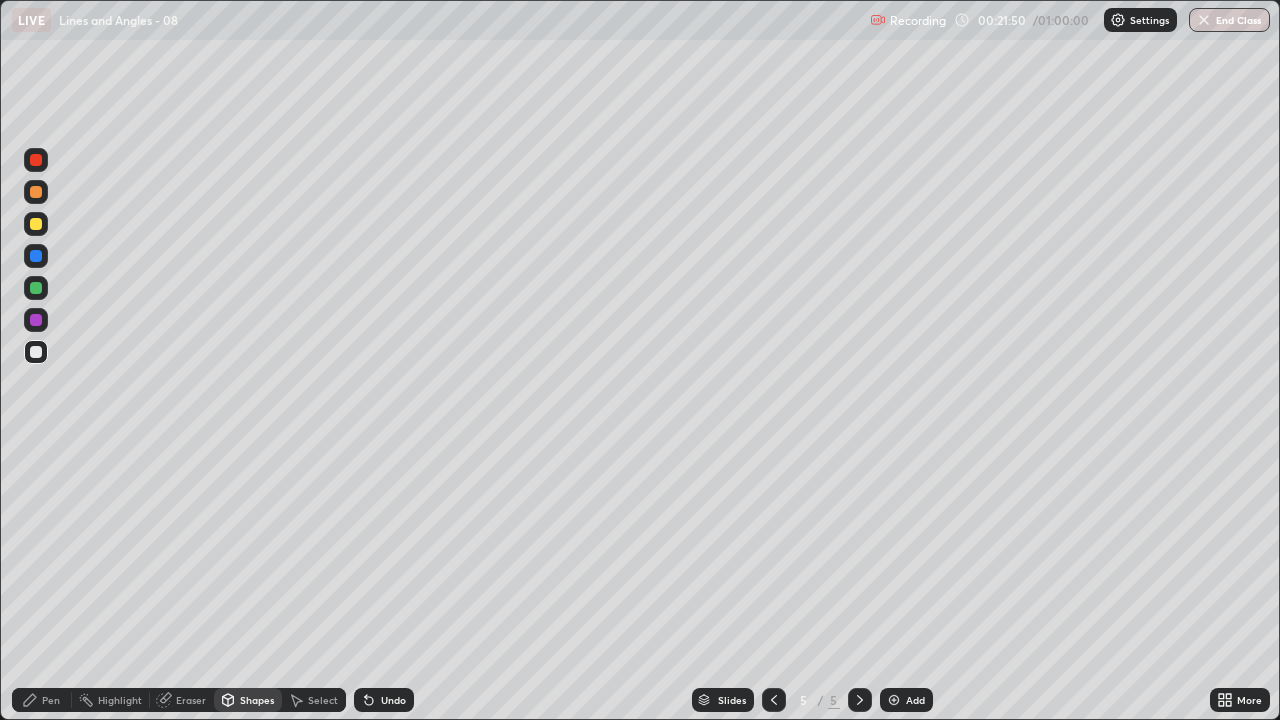 click on "Pen" at bounding box center [51, 700] 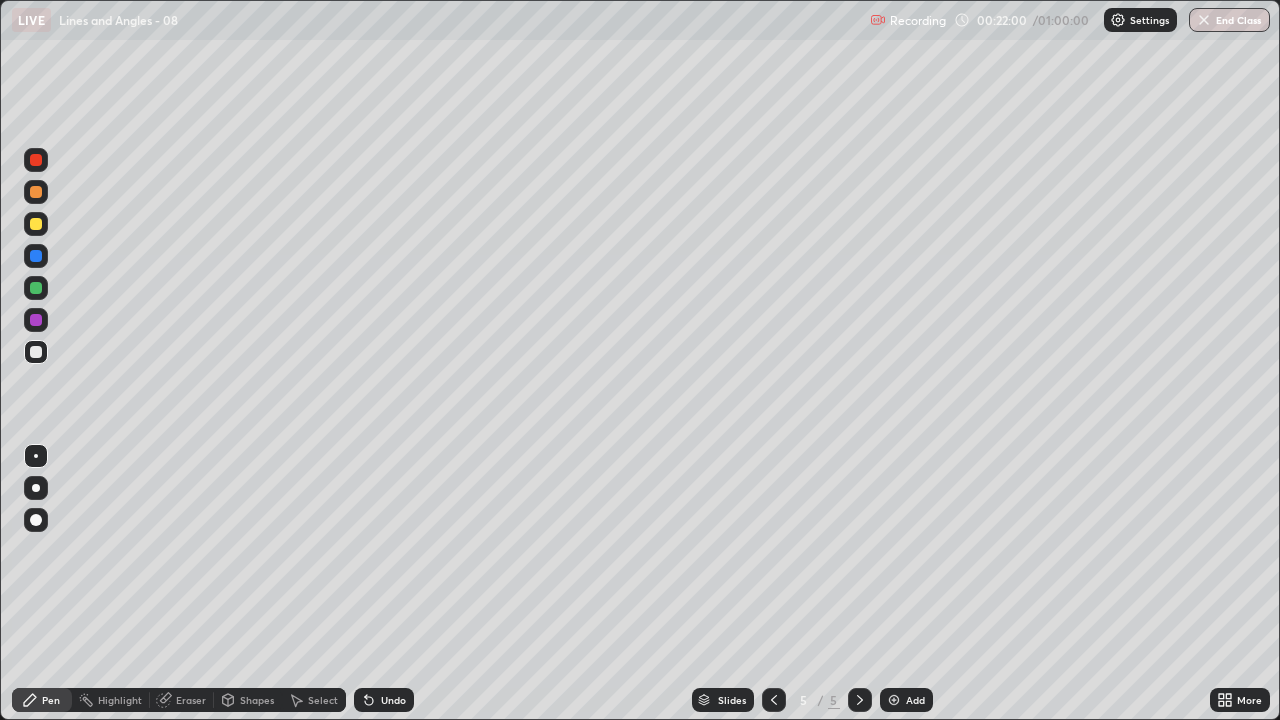 click on "Undo" at bounding box center (393, 700) 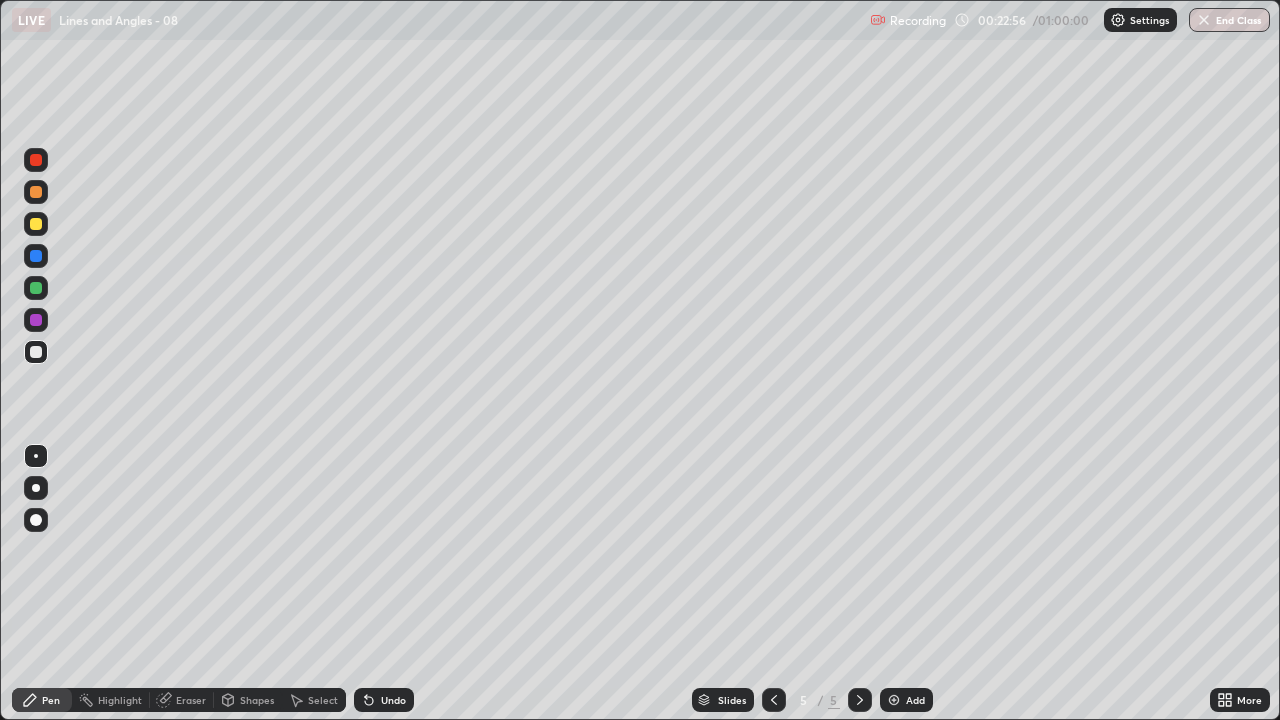 click on "Undo" at bounding box center (393, 700) 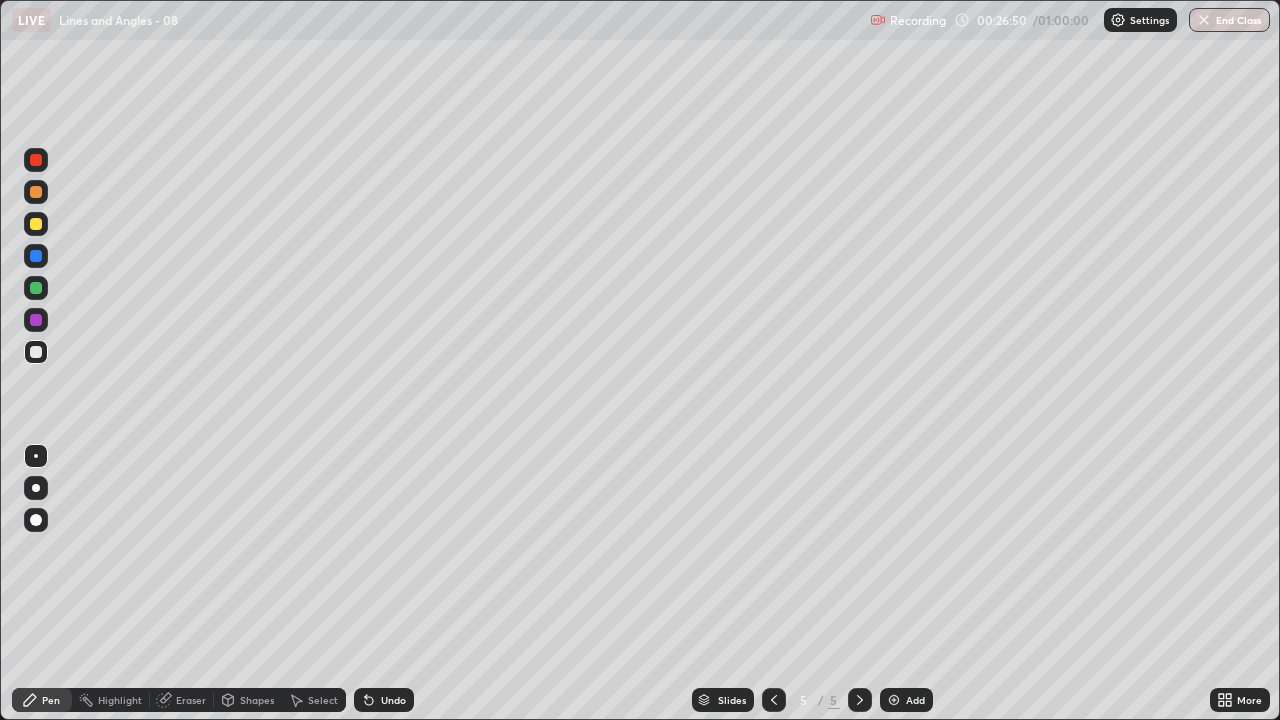 click on "Undo" at bounding box center (384, 700) 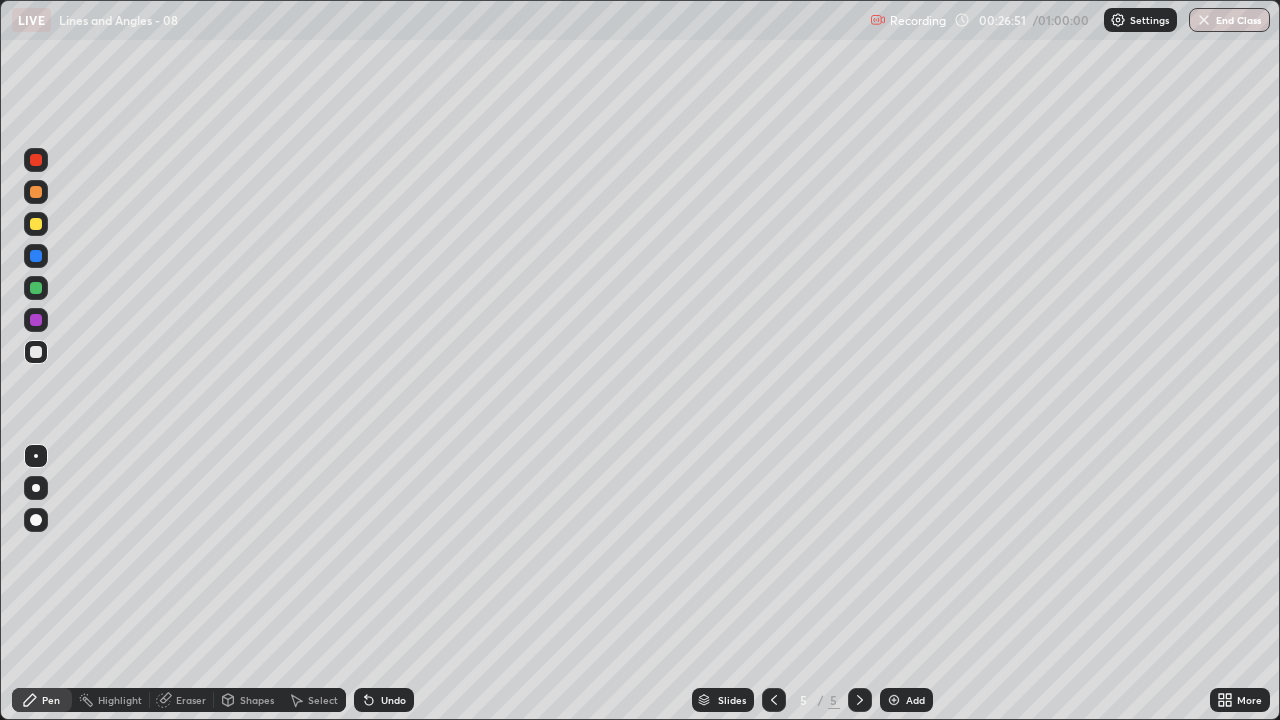 click on "Undo" at bounding box center (384, 700) 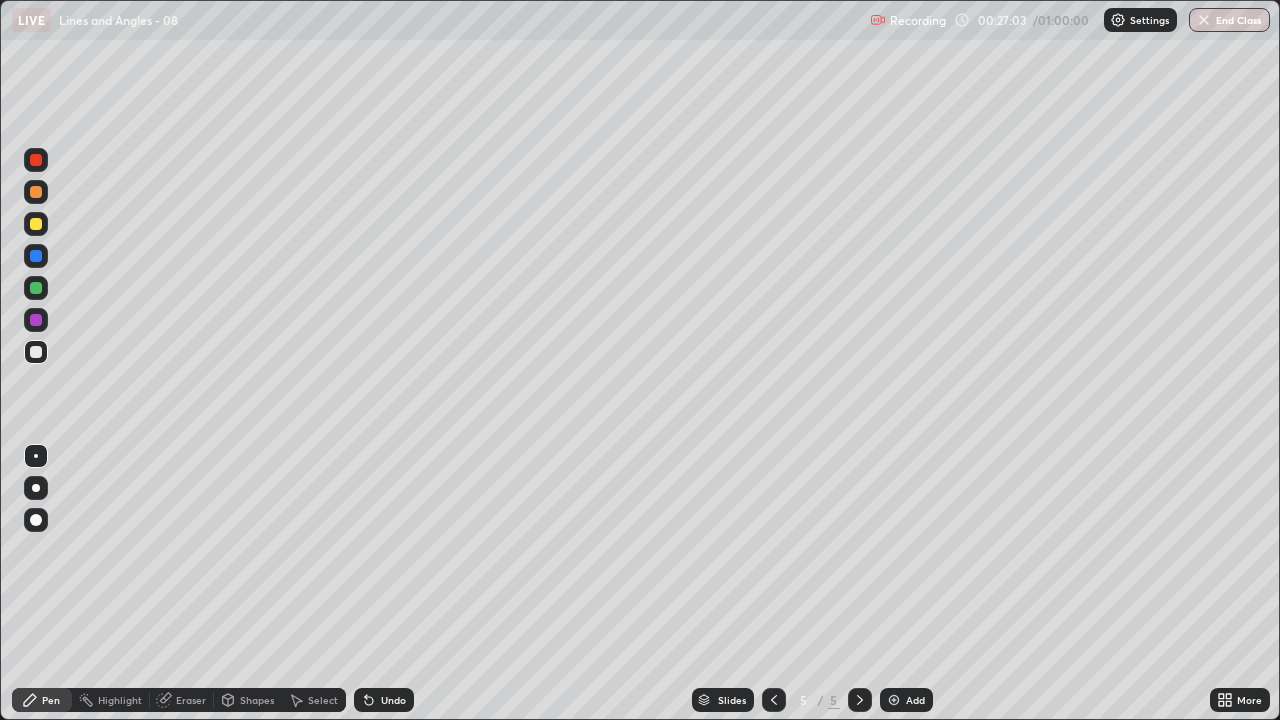 click on "Undo" at bounding box center (393, 700) 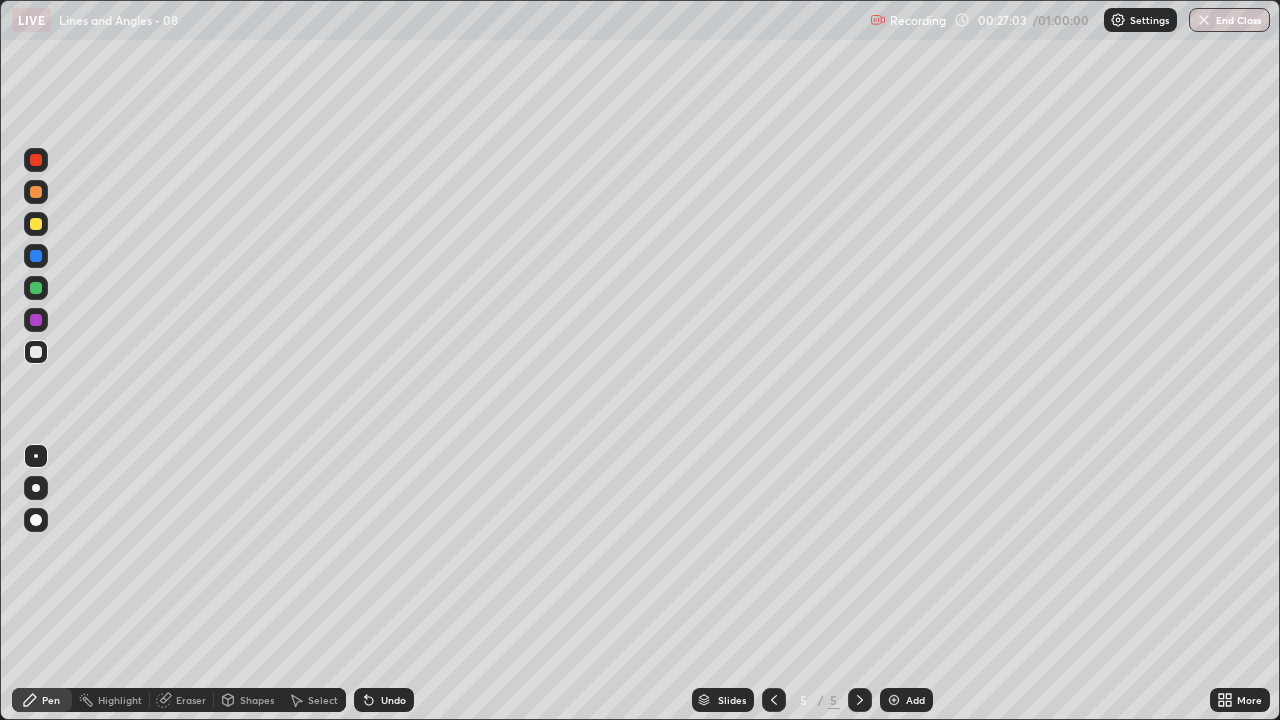 click on "Undo" at bounding box center (393, 700) 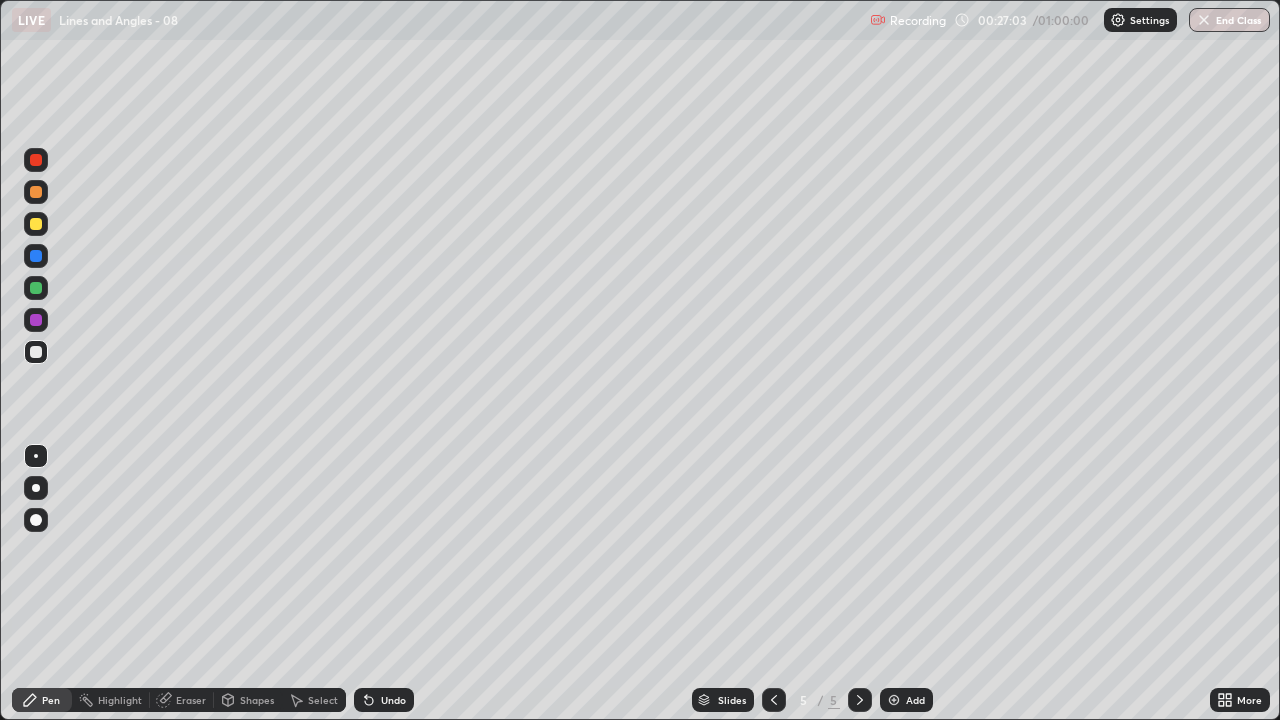 click on "Undo" at bounding box center [393, 700] 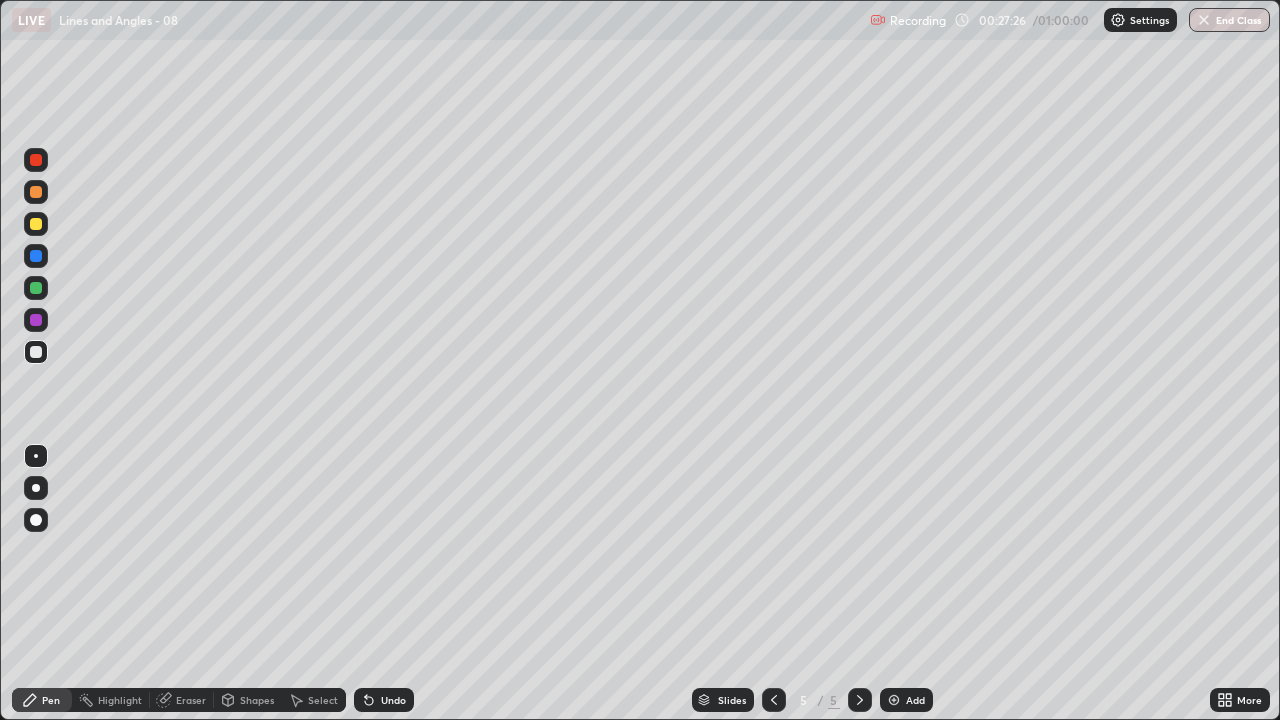 click on "Undo" at bounding box center [384, 700] 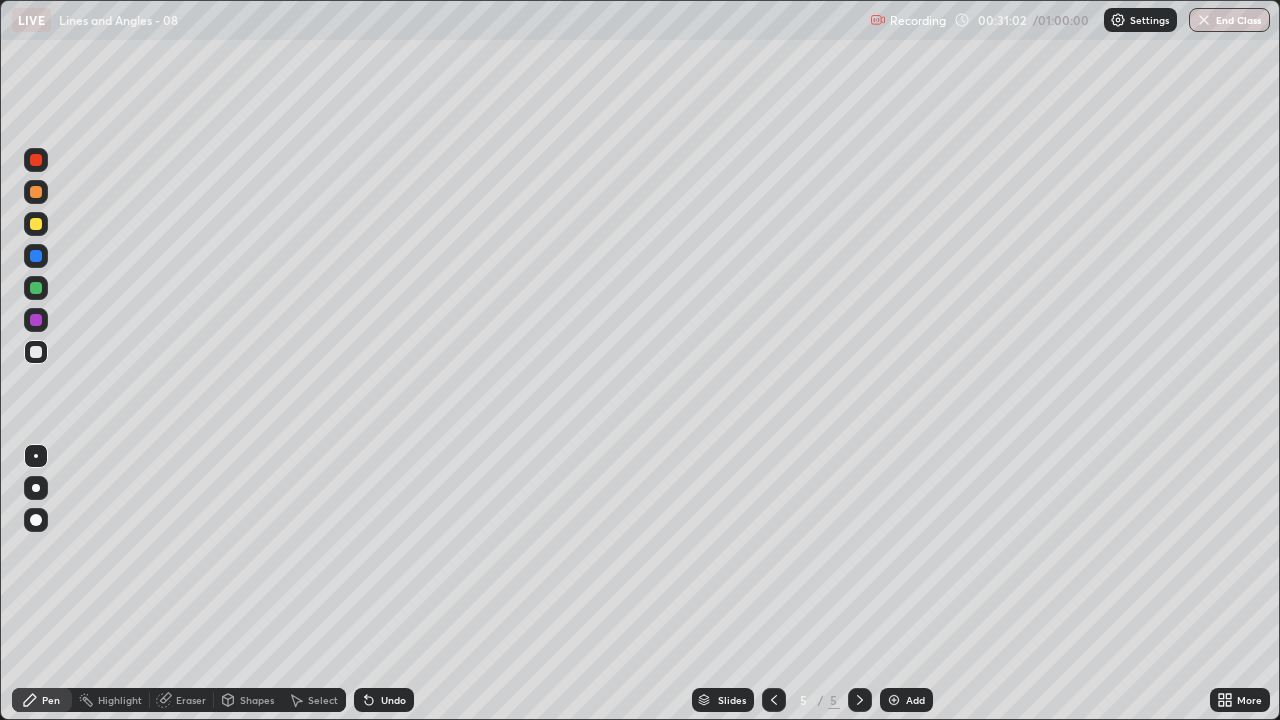 click on "Add" at bounding box center [906, 700] 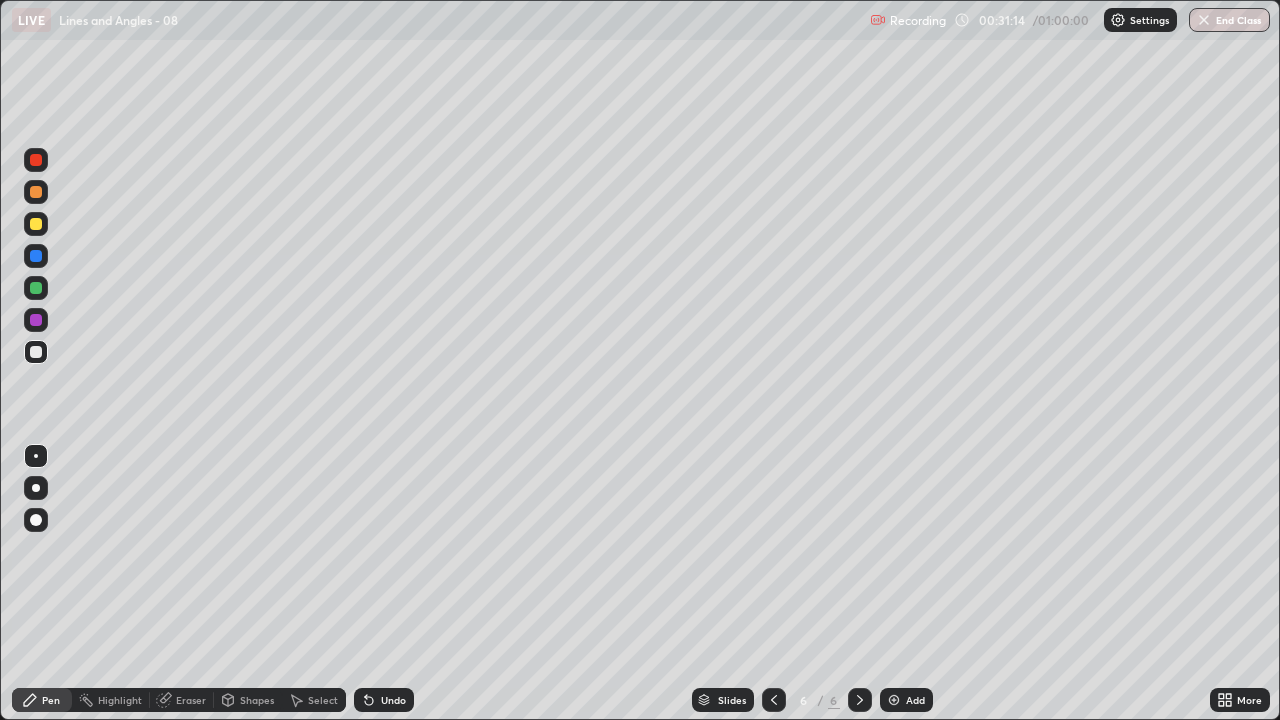 click at bounding box center [36, 320] 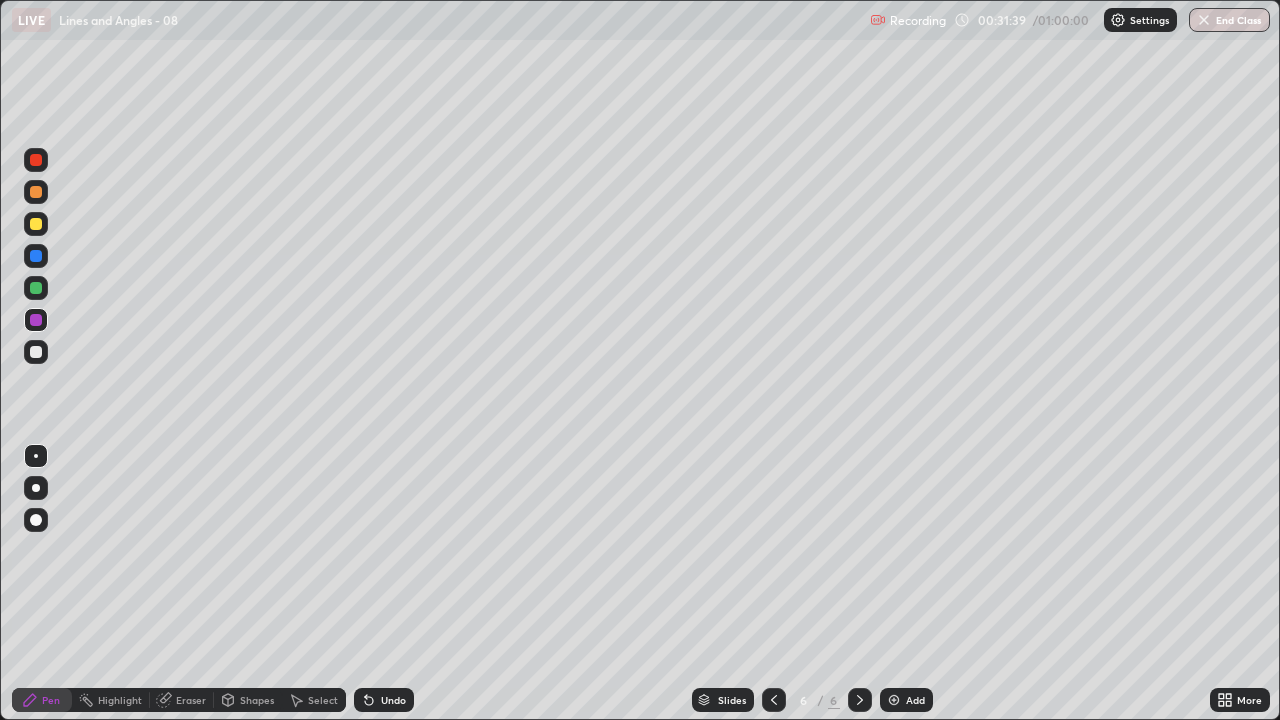 click at bounding box center [36, 352] 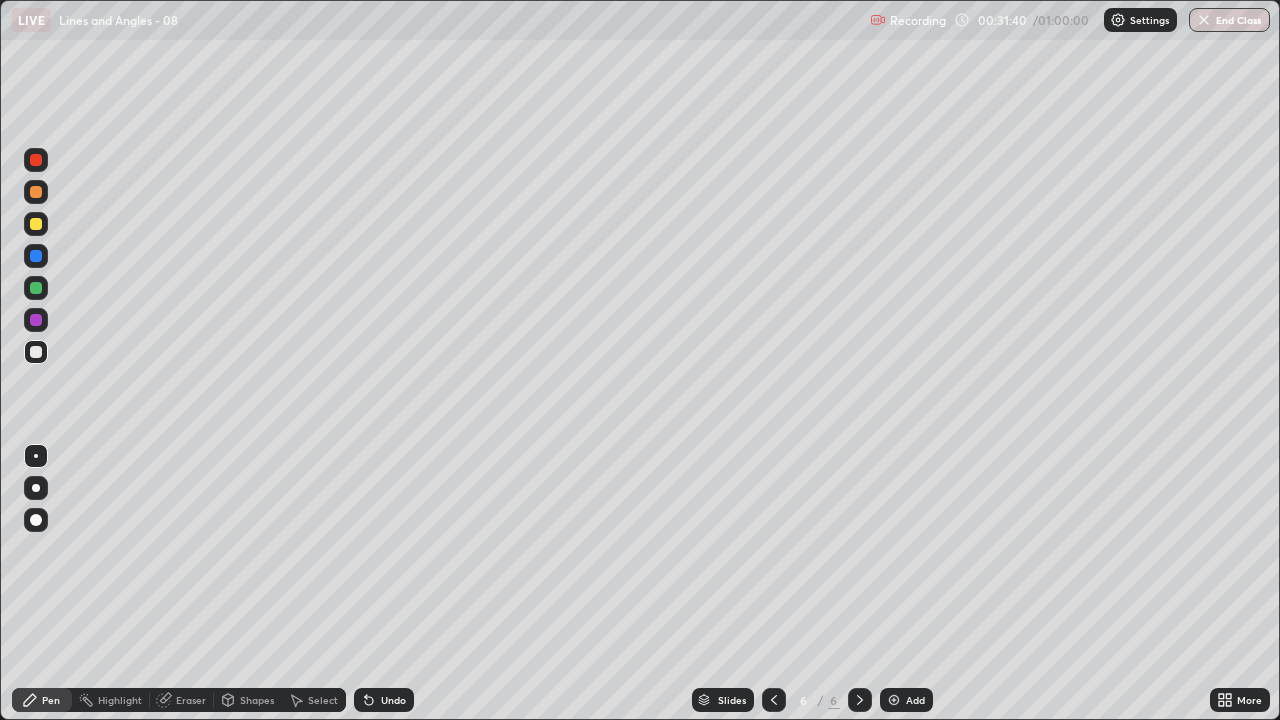 click 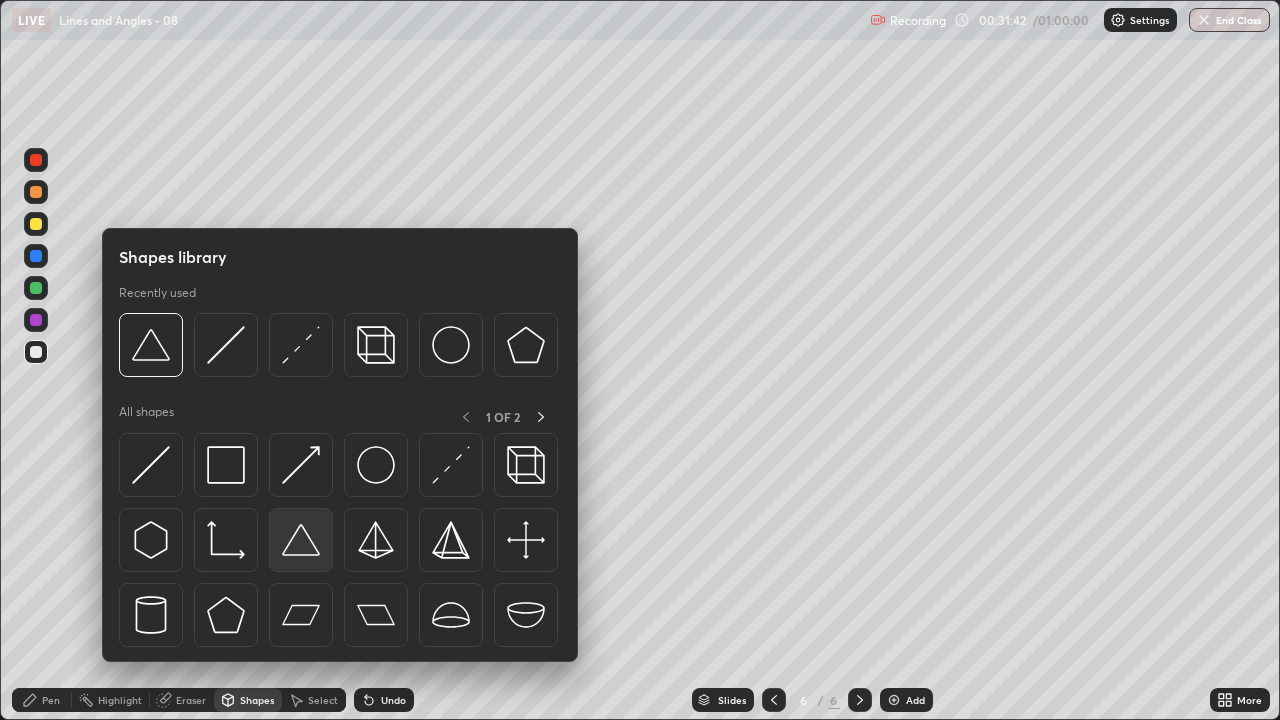 click at bounding box center (301, 540) 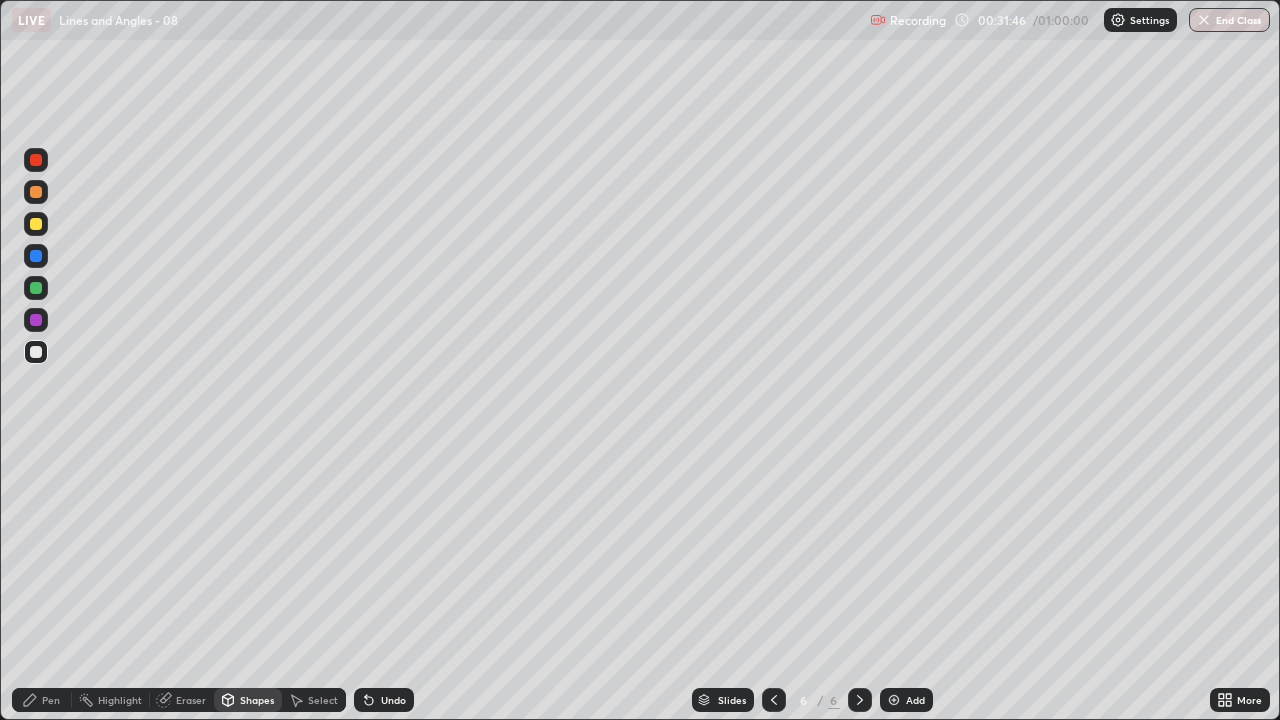 click on "Pen" at bounding box center (51, 700) 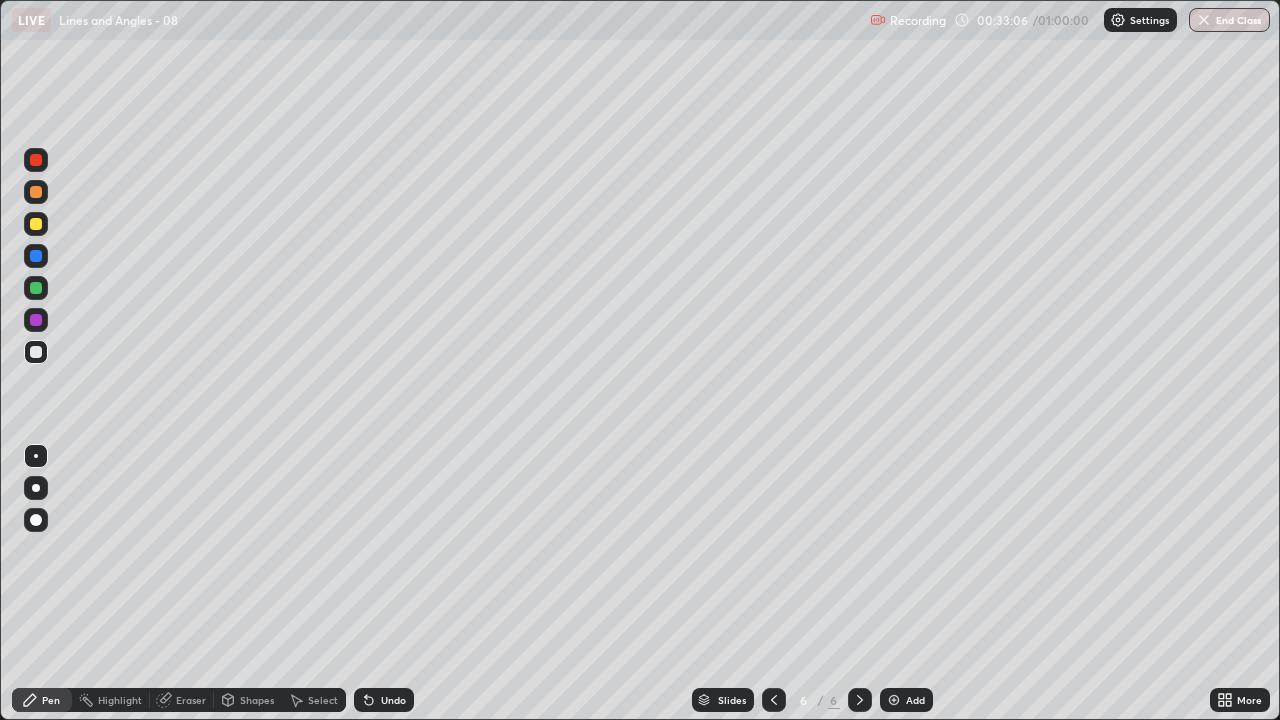 click on "Eraser" at bounding box center [191, 700] 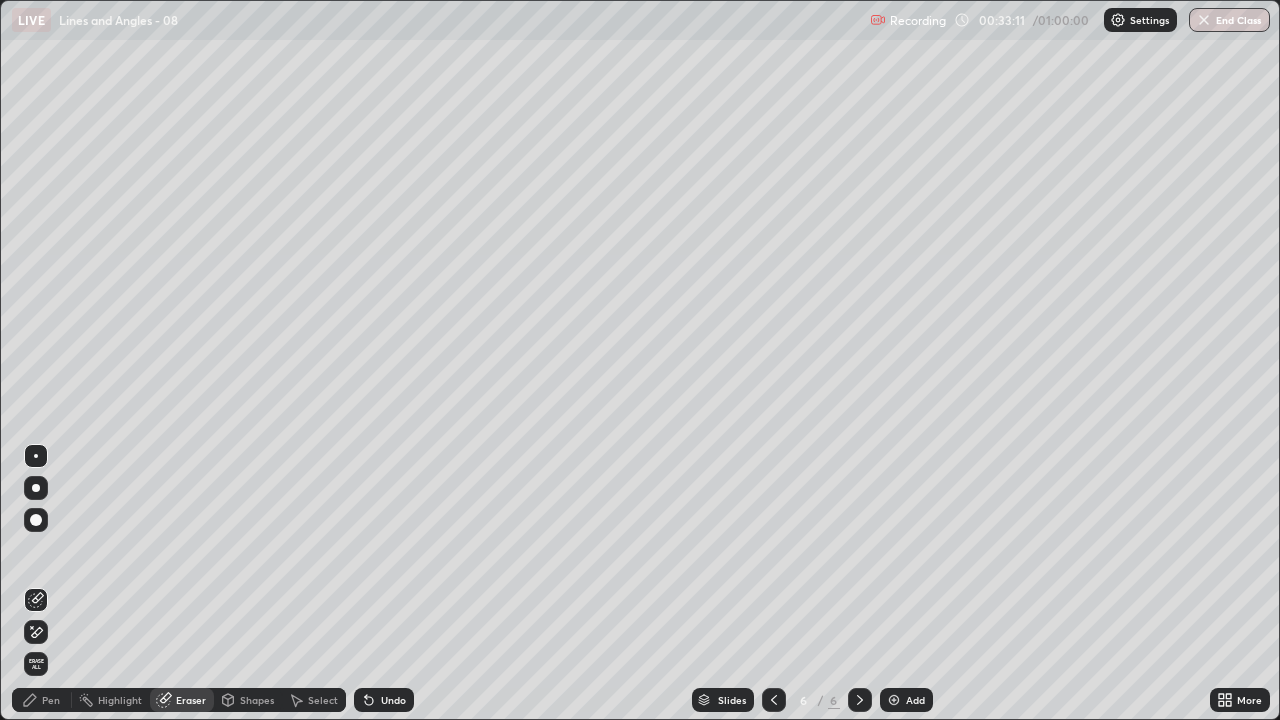 click on "Pen" at bounding box center [51, 700] 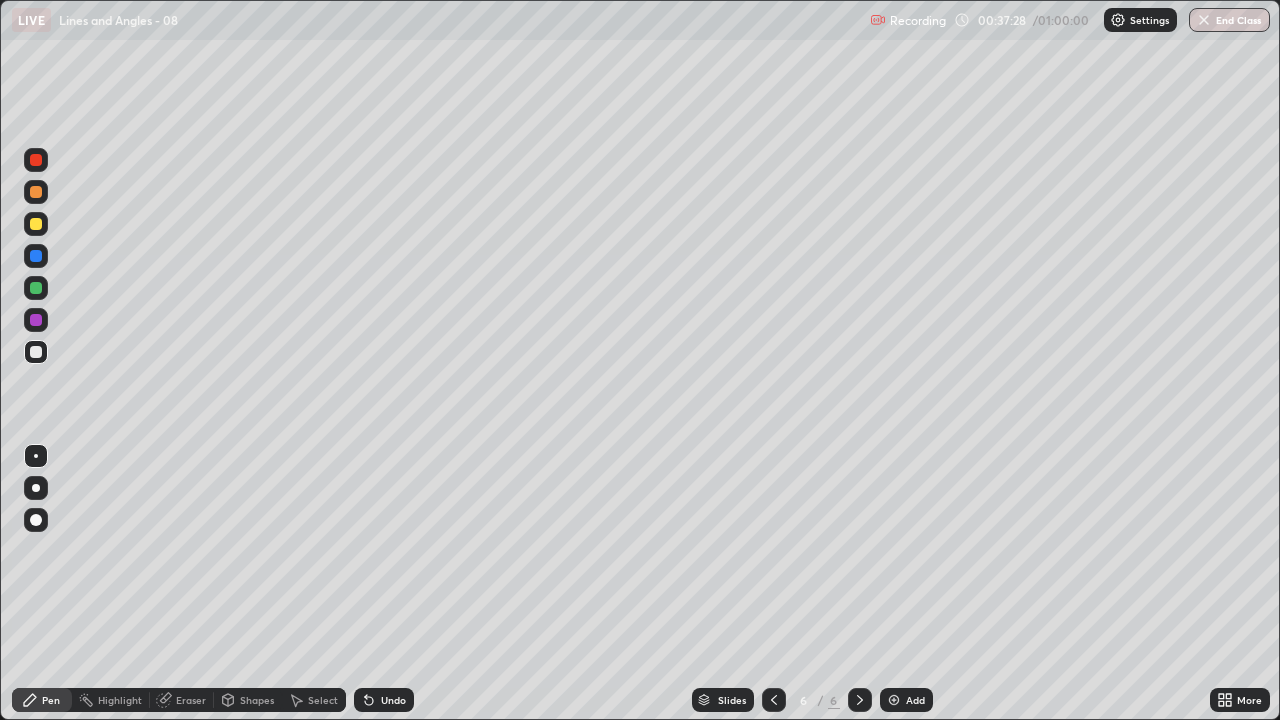 click on "Undo" at bounding box center [384, 700] 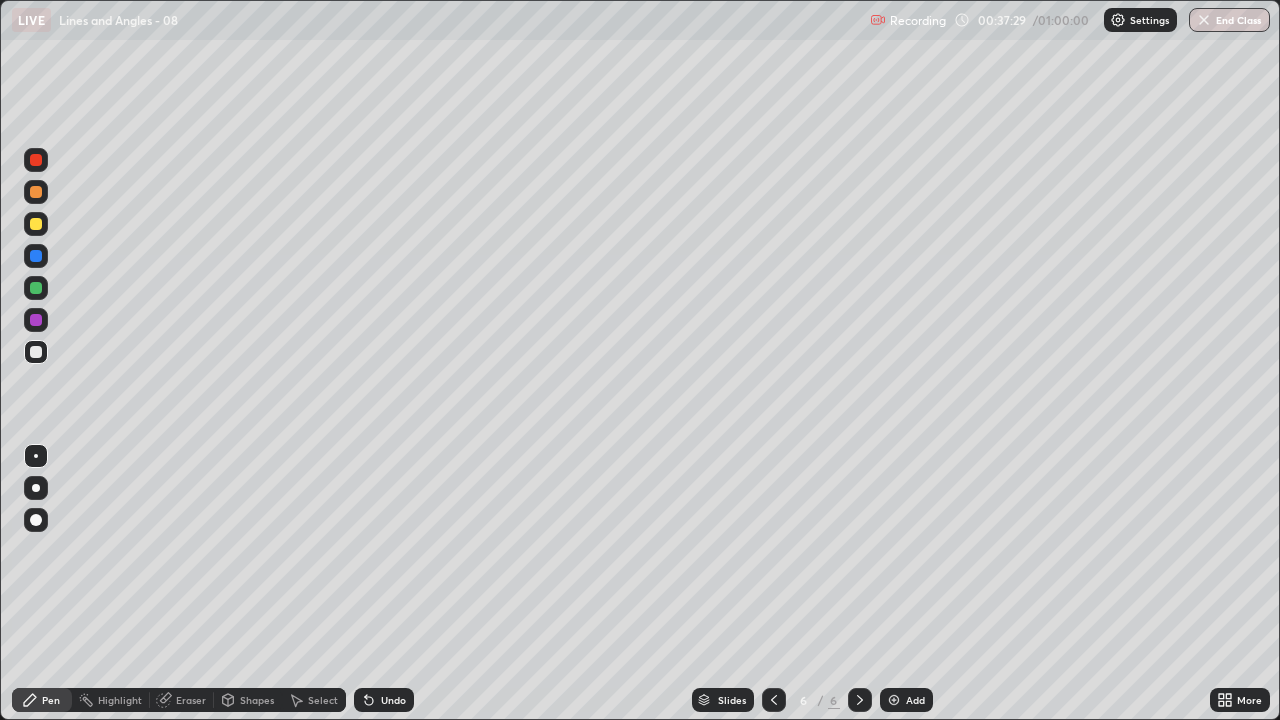 click on "Undo" at bounding box center (384, 700) 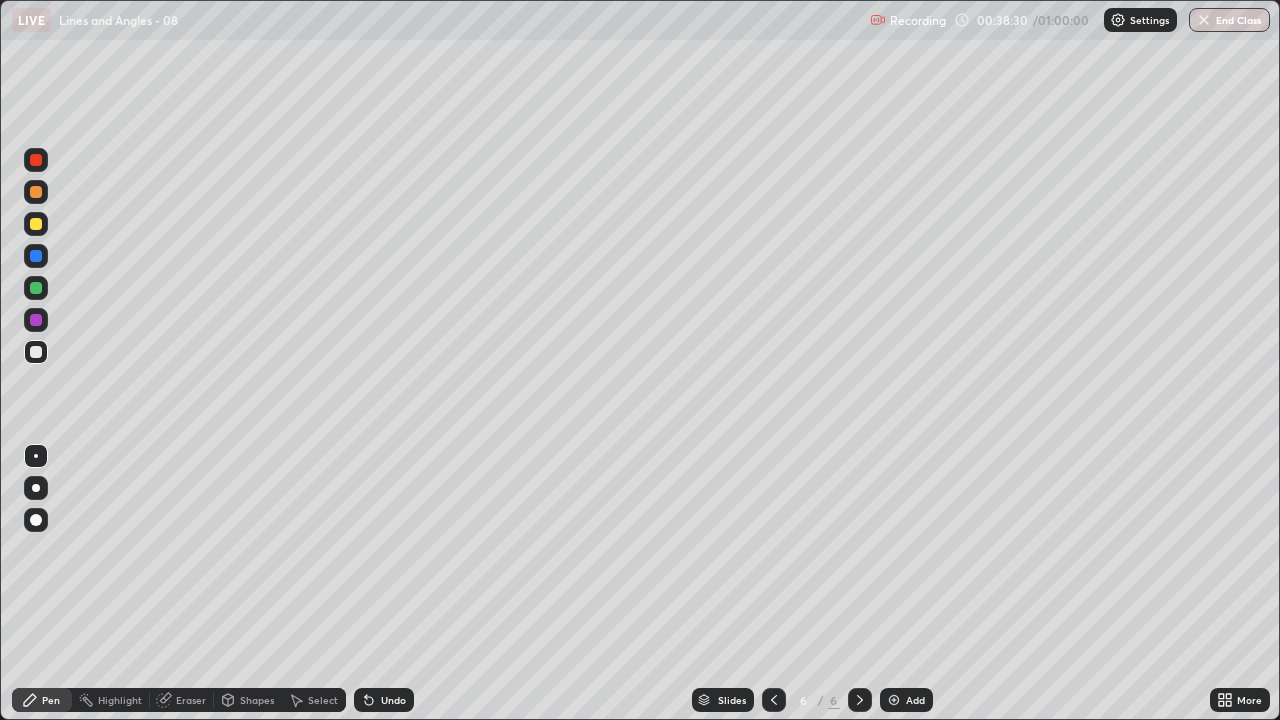 click on "Add" at bounding box center (915, 700) 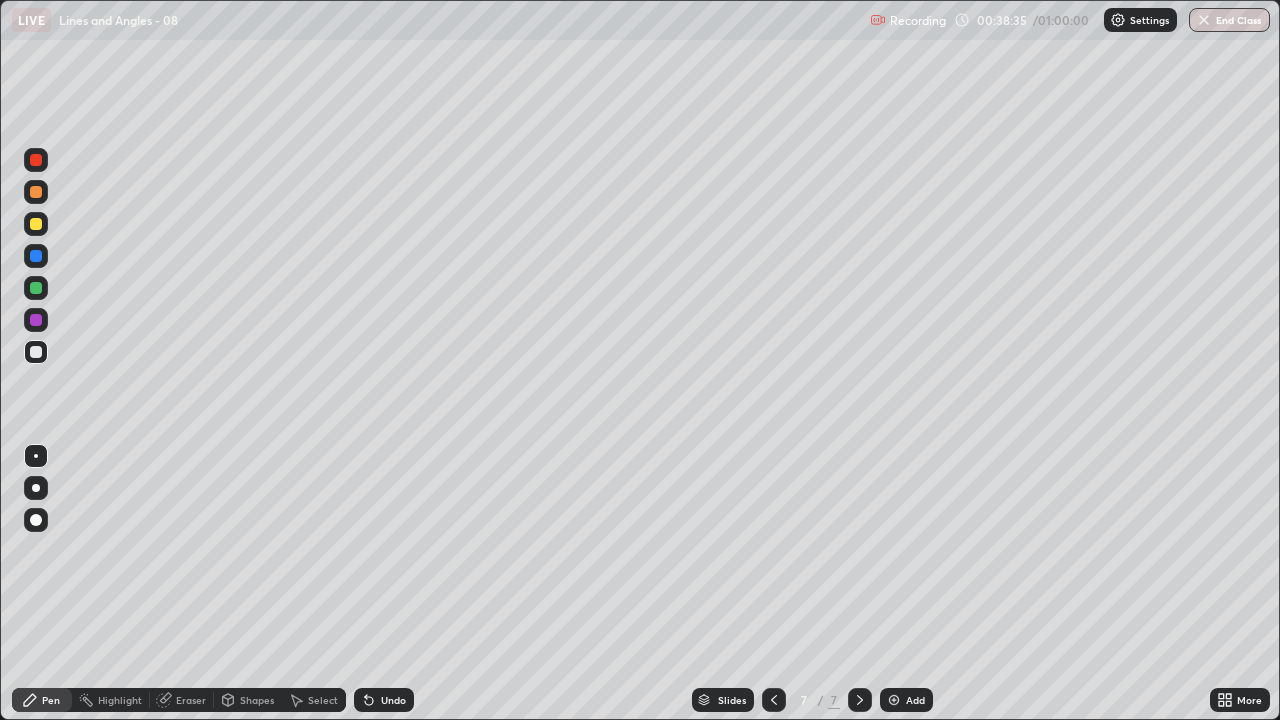 click at bounding box center (36, 320) 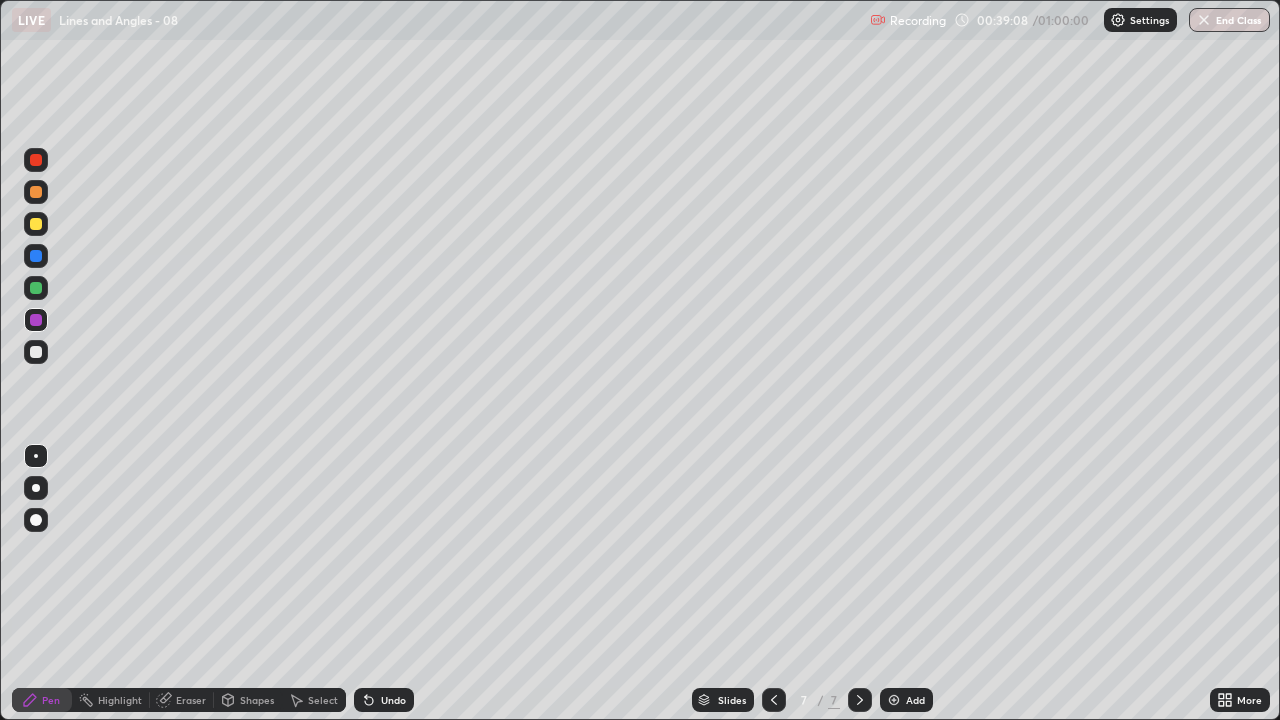 click on "Eraser" at bounding box center (191, 700) 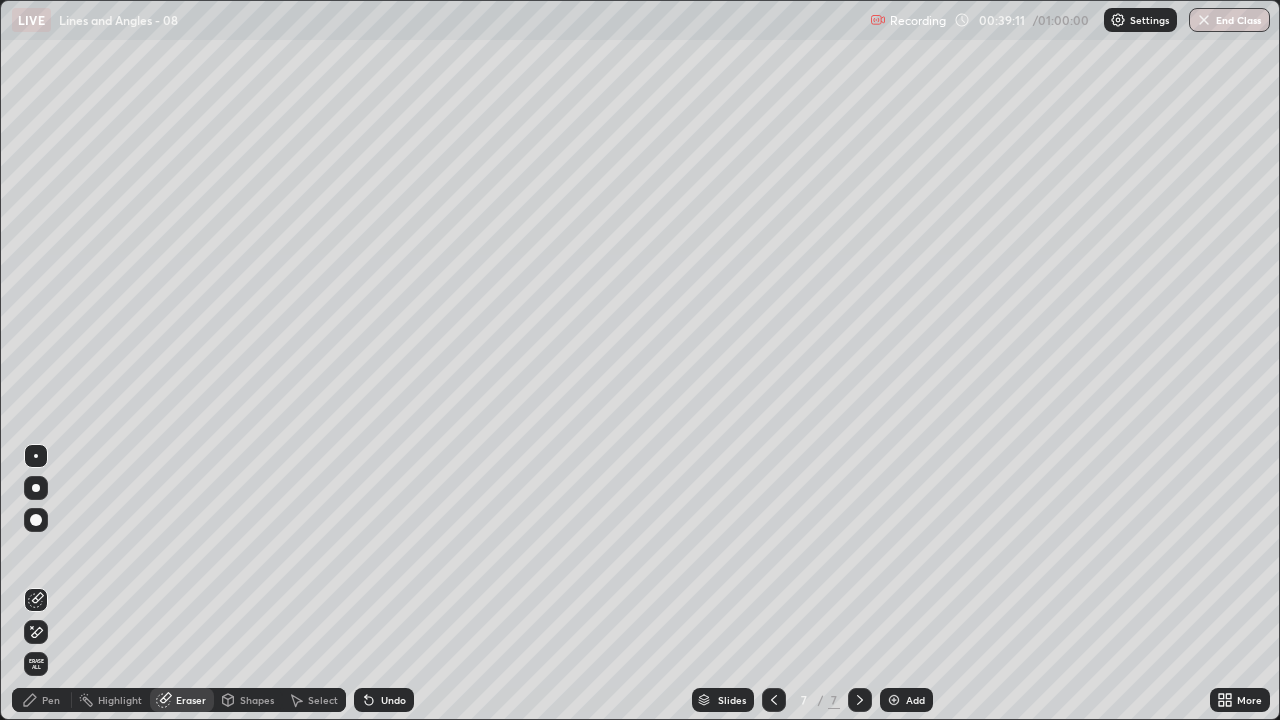 click on "Pen" at bounding box center (51, 700) 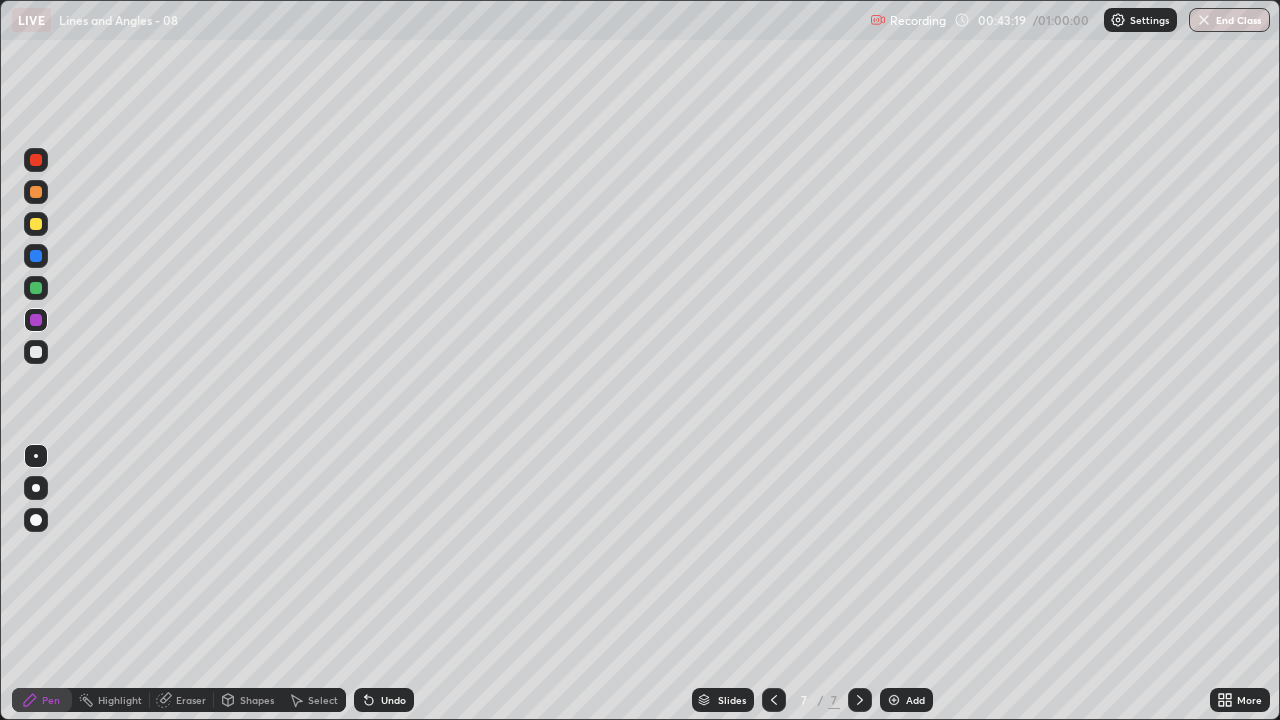 click at bounding box center (36, 352) 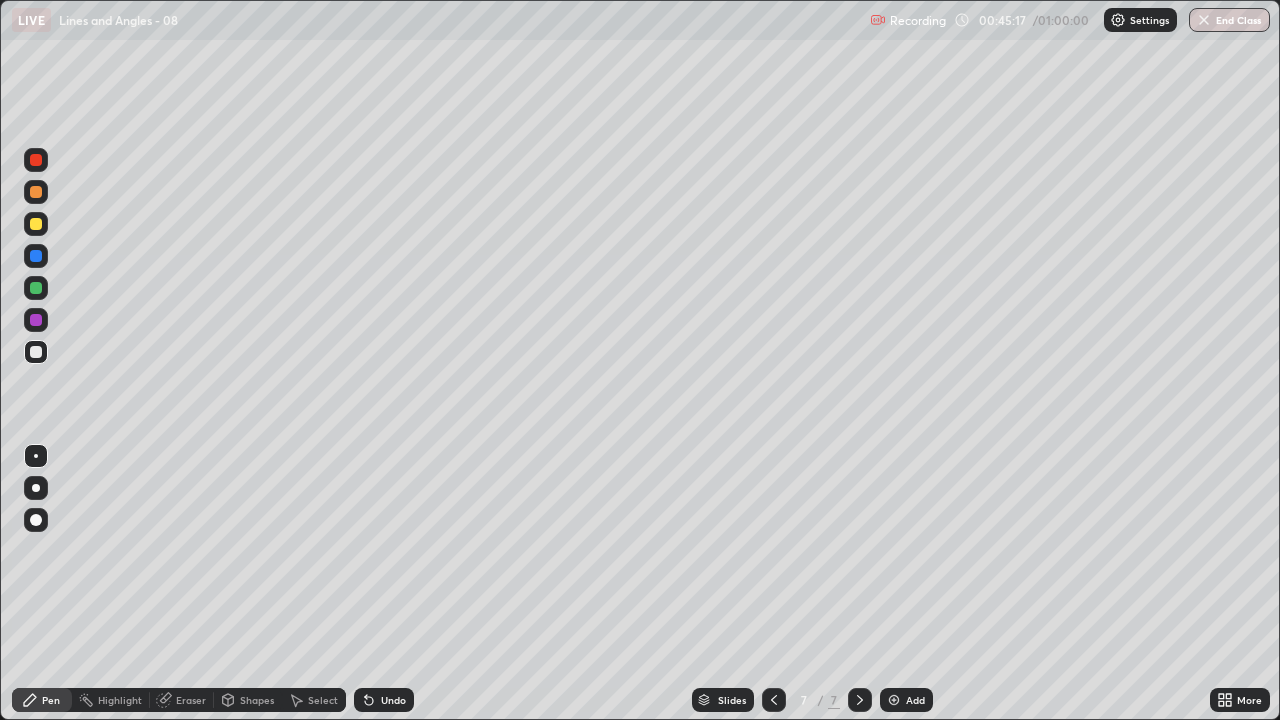 click at bounding box center (1204, 20) 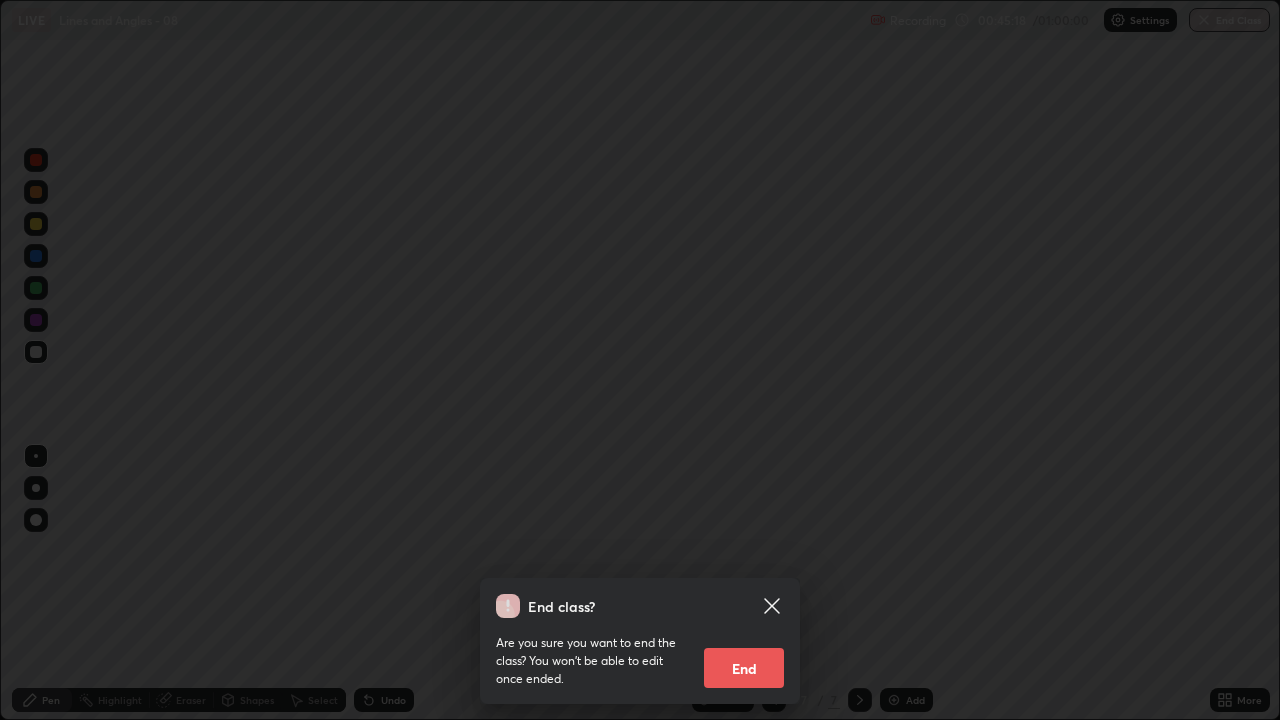 click on "End" at bounding box center [744, 668] 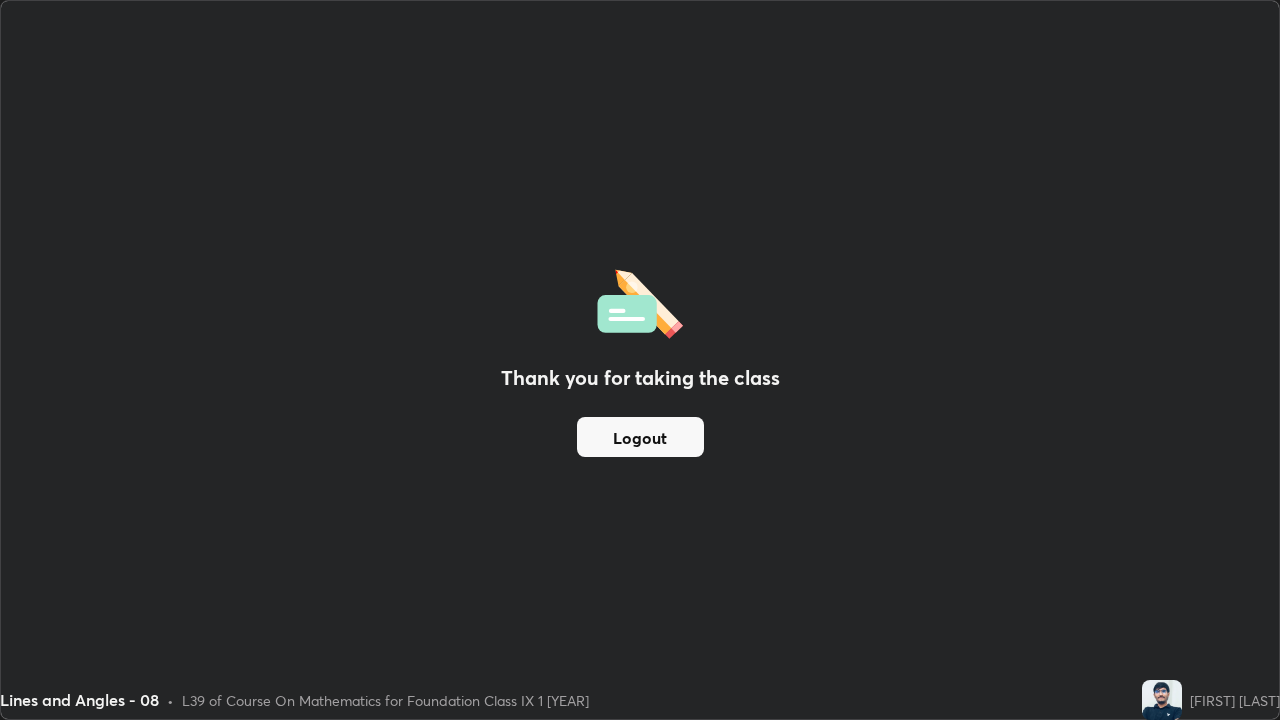 click on "Logout" at bounding box center (640, 437) 